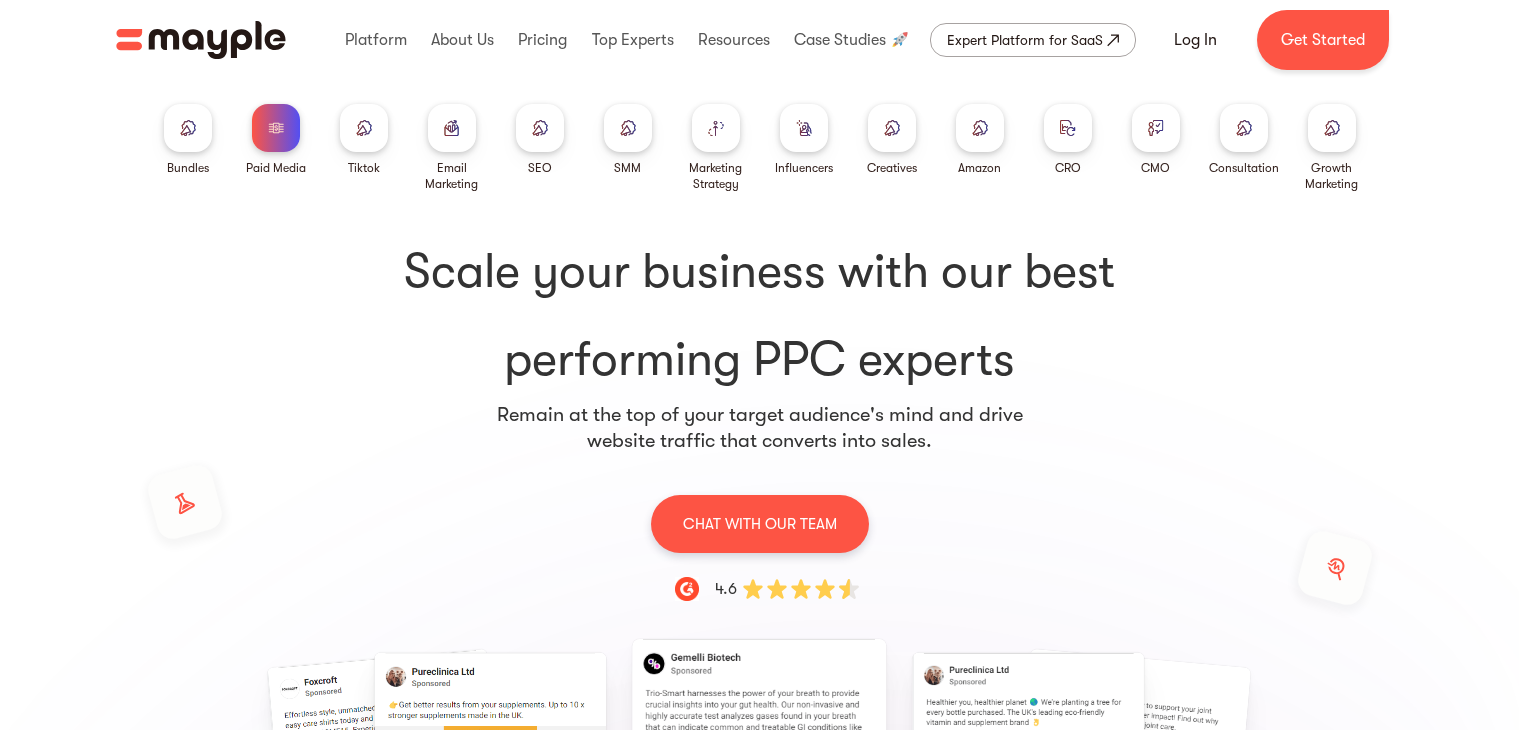 scroll, scrollTop: 0, scrollLeft: 0, axis: both 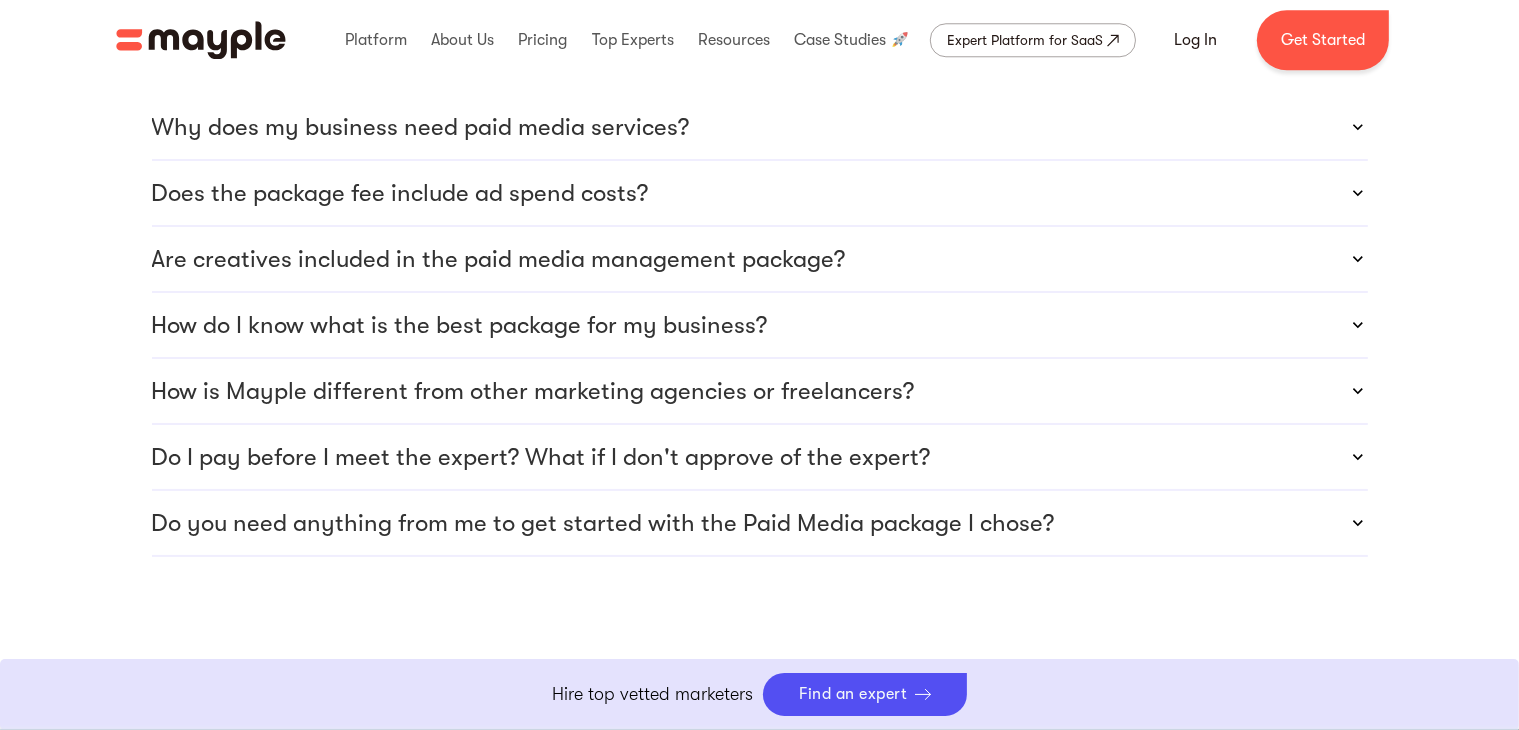 click on "Are creatives included in the paid media management package?" at bounding box center [499, 259] 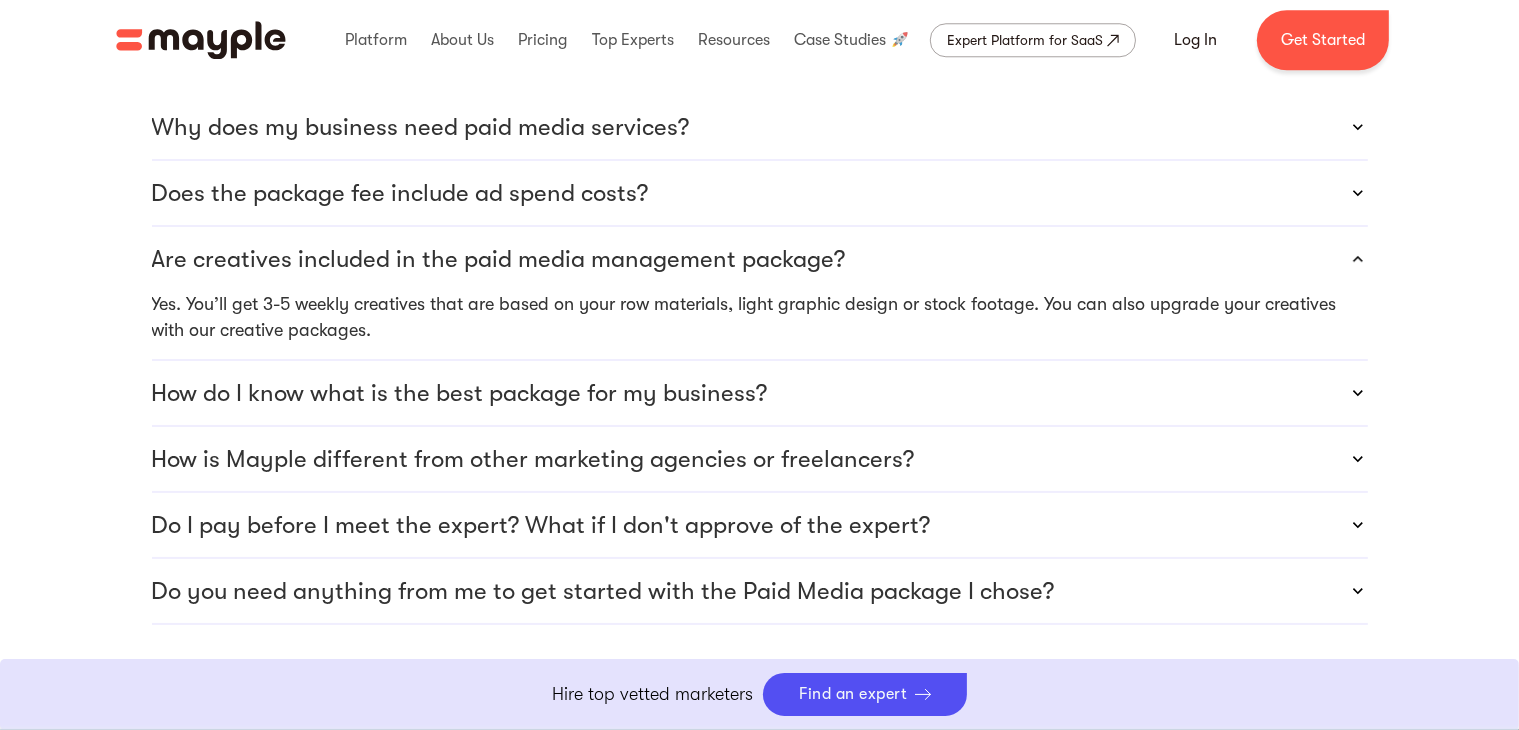 click on "How is Mayple different from other marketing agencies or freelancers?" at bounding box center [533, 459] 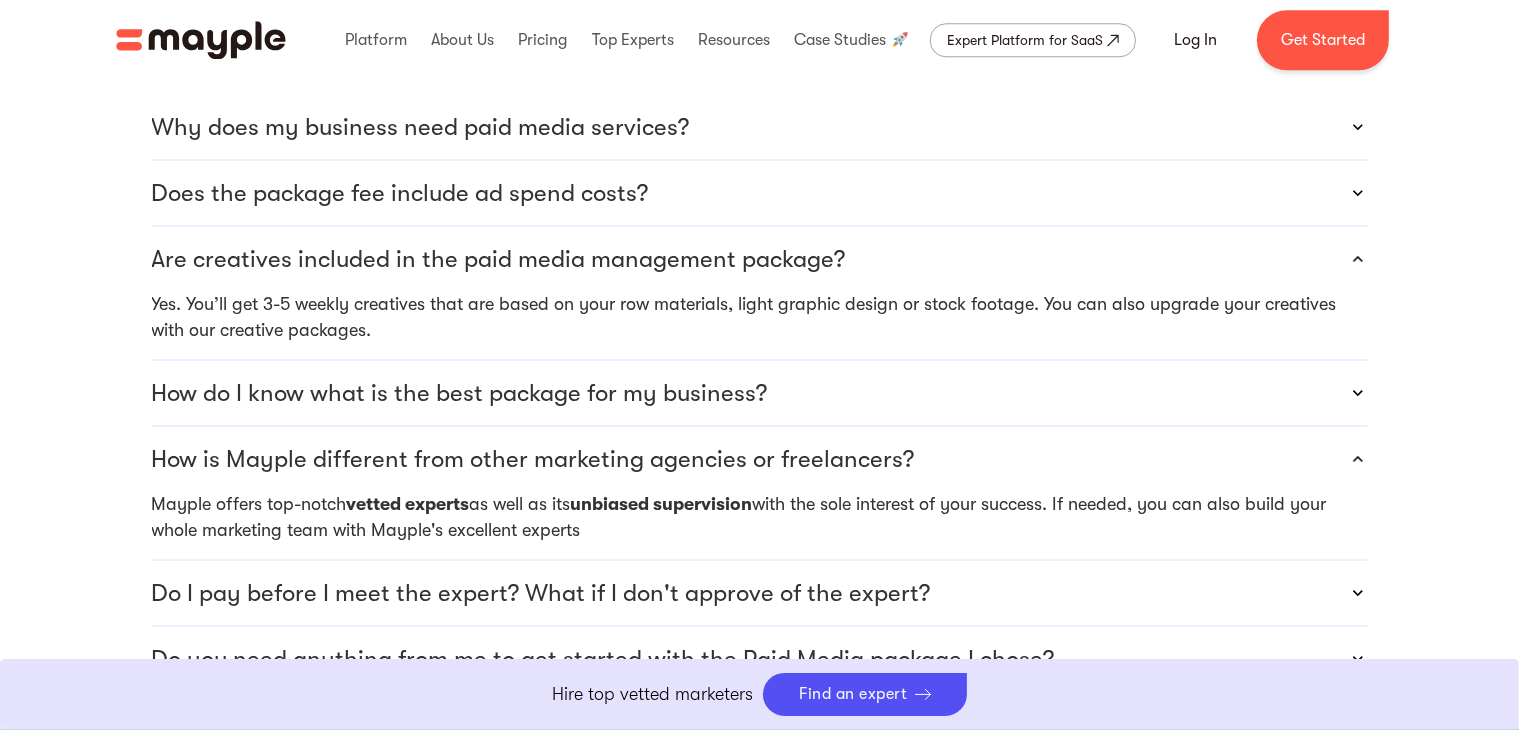 click on "How is Mayple different from other marketing agencies or freelancers?" at bounding box center (533, 459) 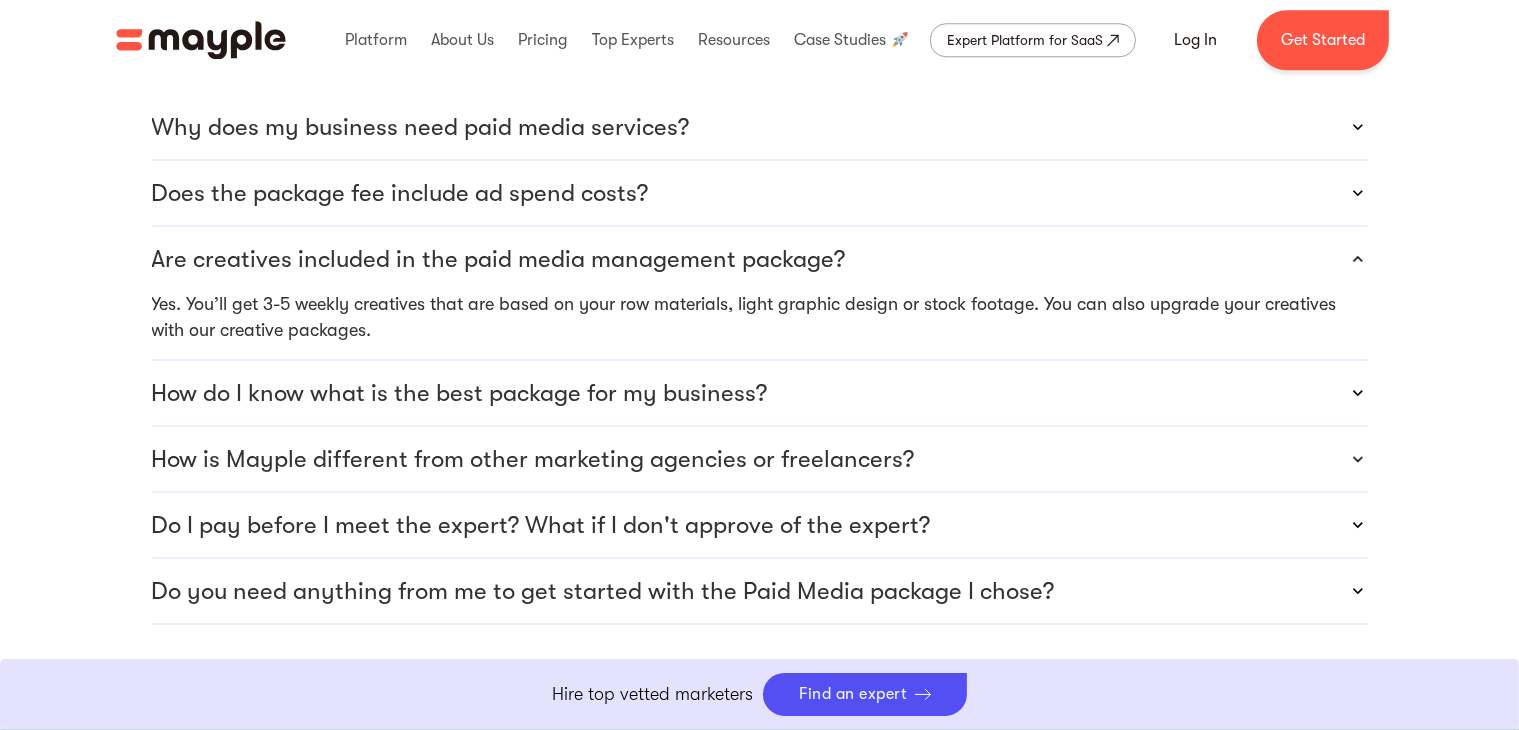 click on "Do I pay before I meet the expert? What if I don't approve of the expert?" at bounding box center (541, 525) 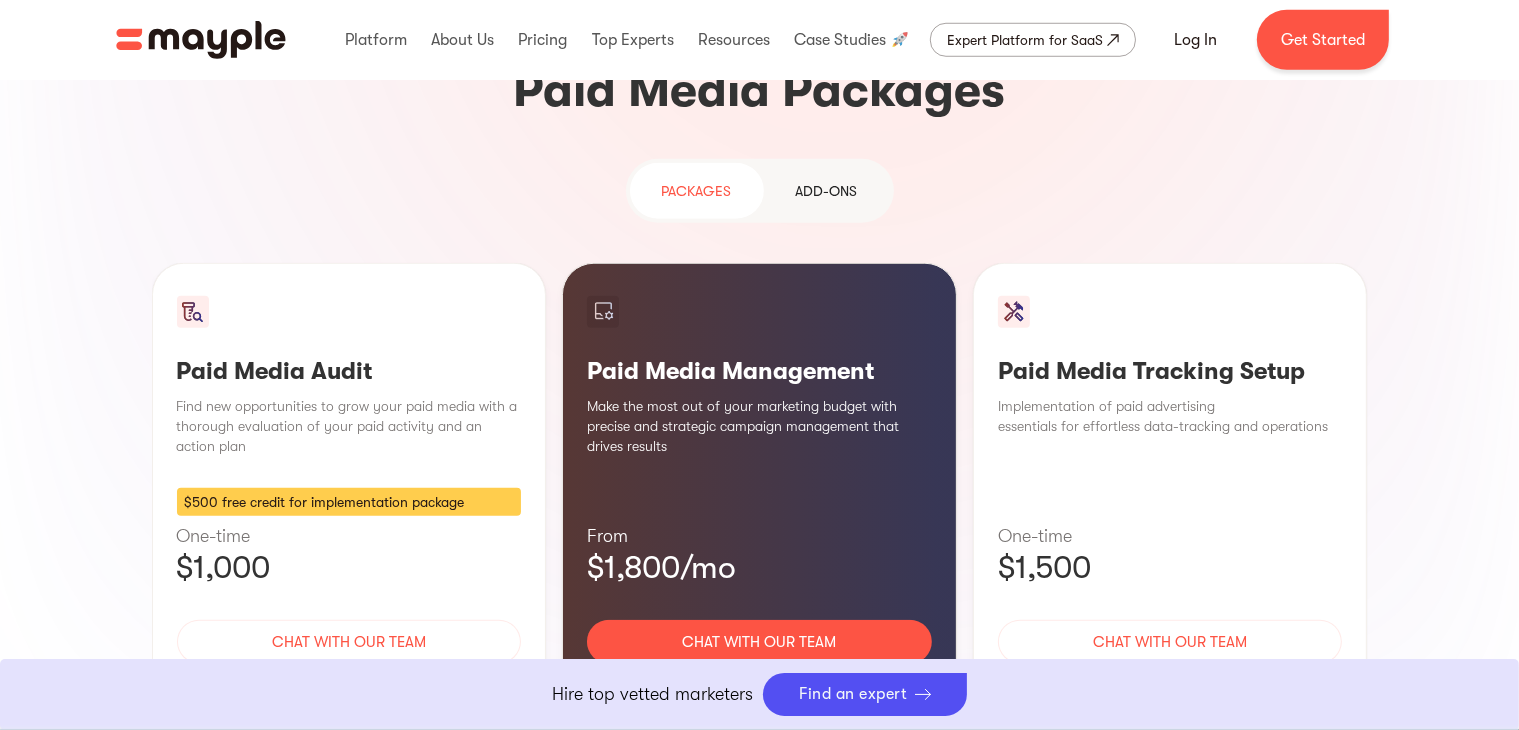scroll, scrollTop: 1600, scrollLeft: 0, axis: vertical 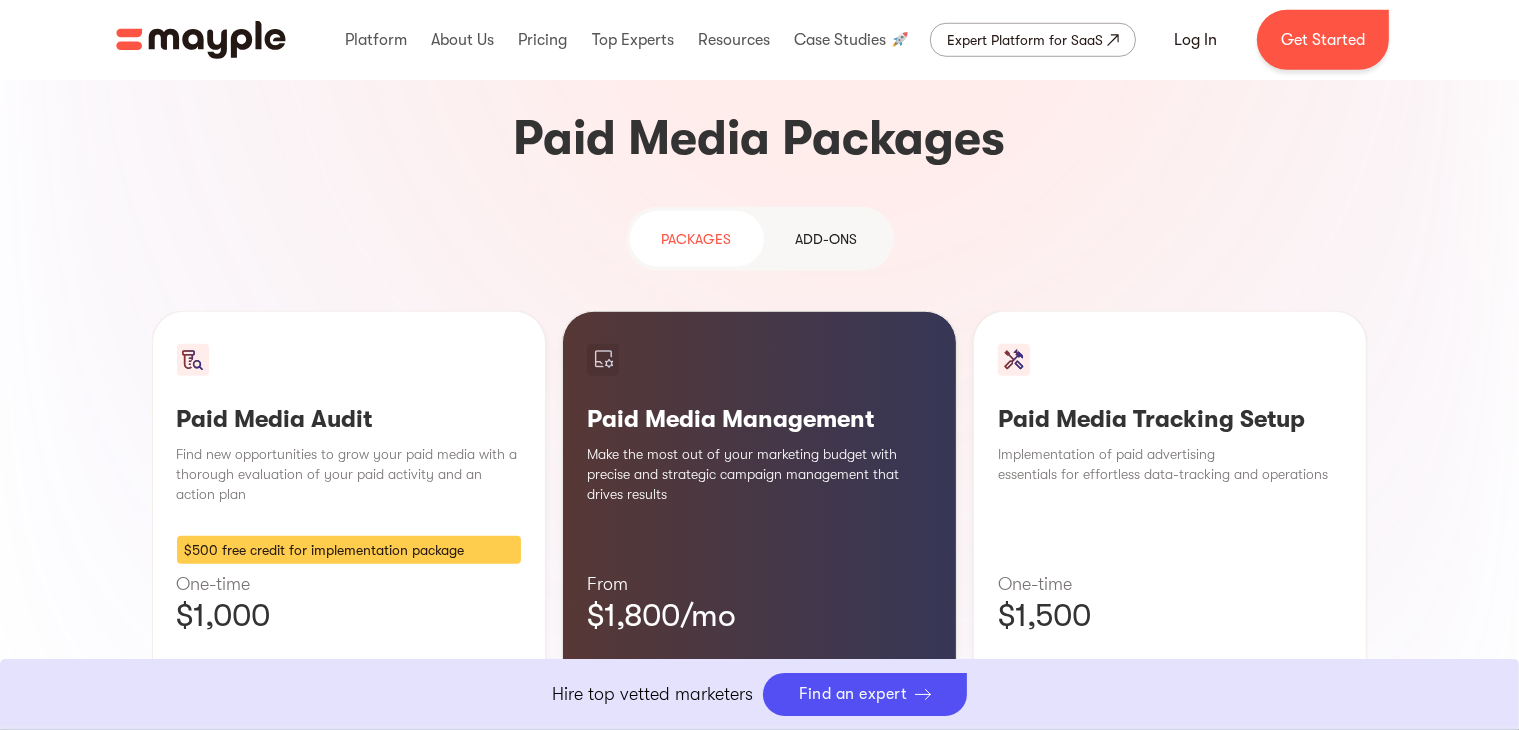 click on "Add-ons" at bounding box center (827, 239) 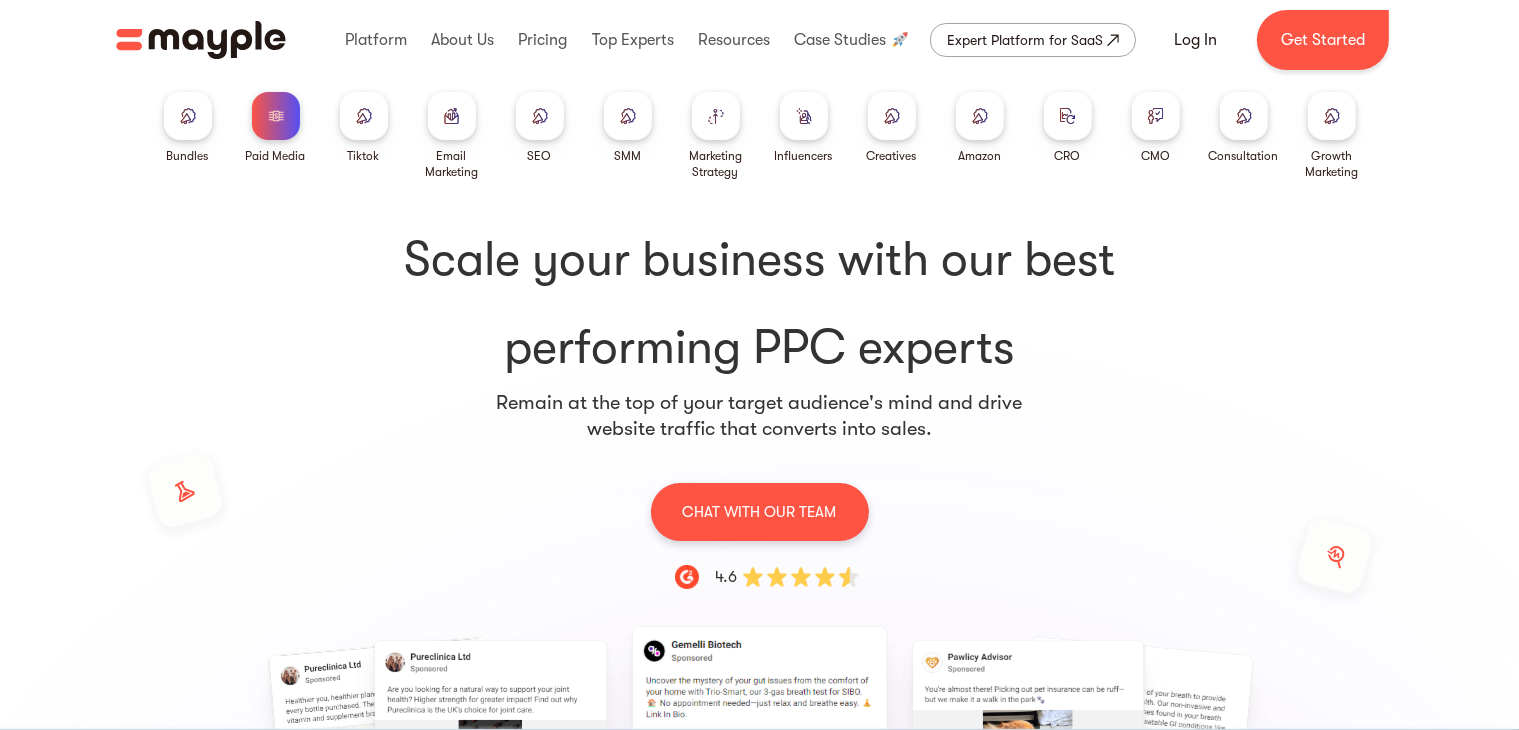 scroll, scrollTop: 0, scrollLeft: 0, axis: both 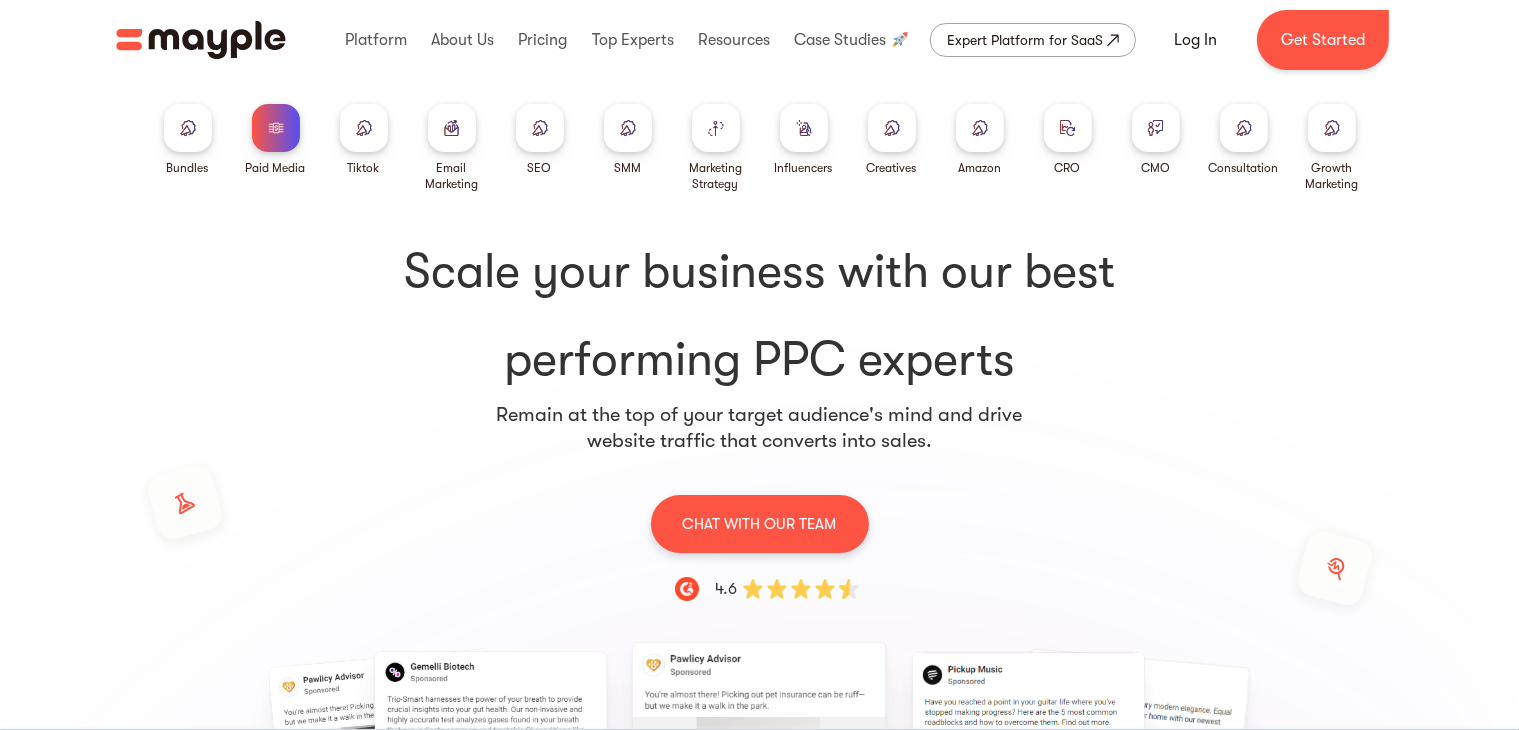 click at bounding box center (1332, 127) 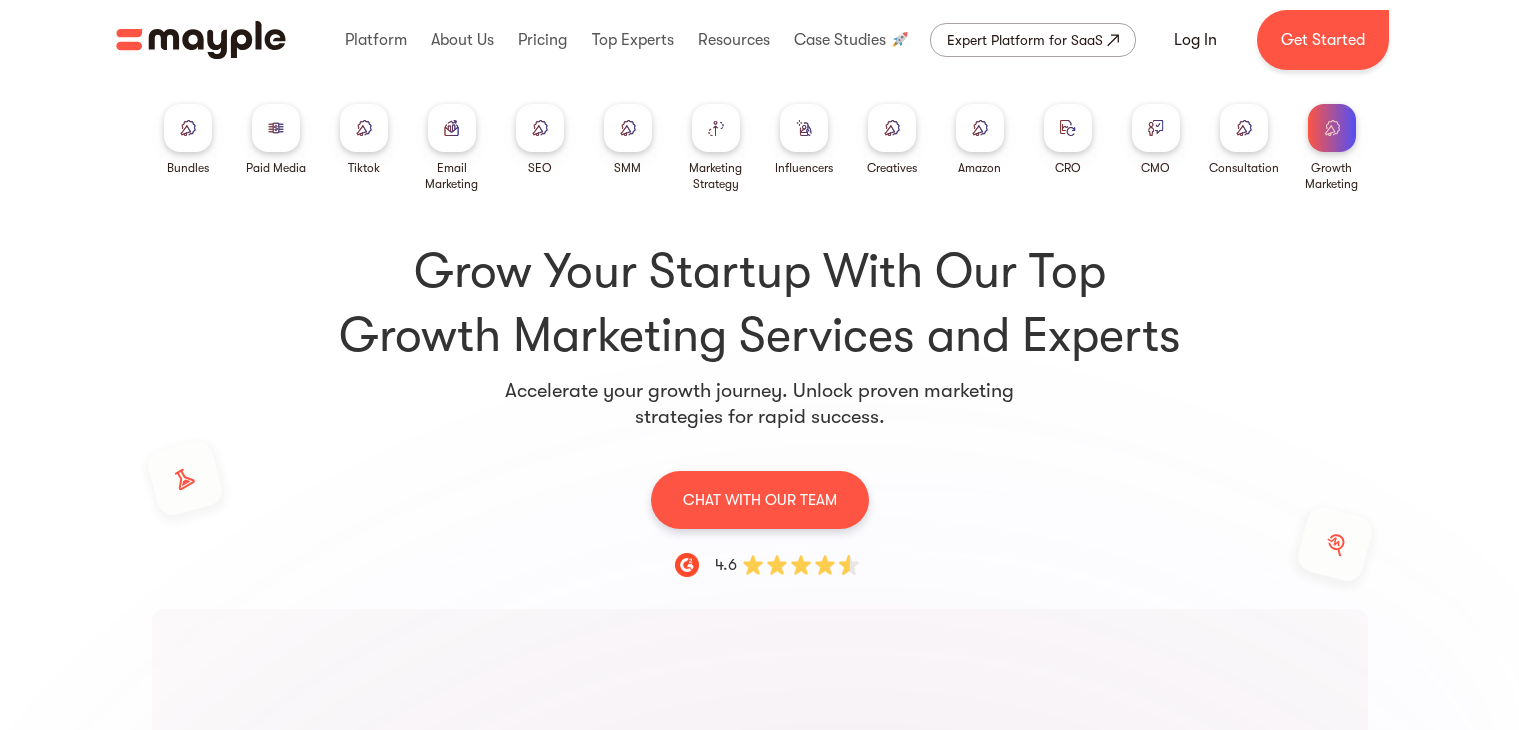 scroll, scrollTop: 0, scrollLeft: 0, axis: both 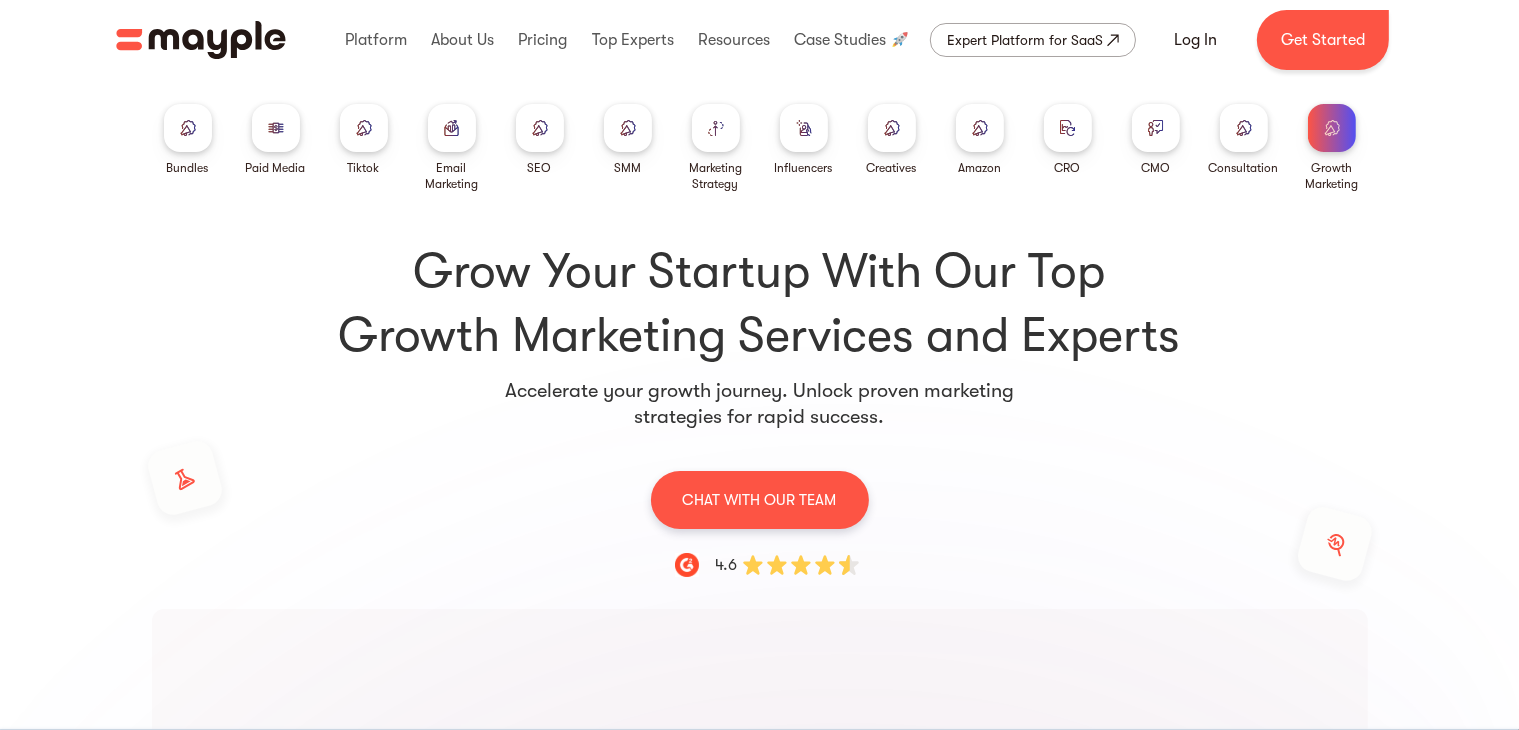 click at bounding box center [1244, 127] 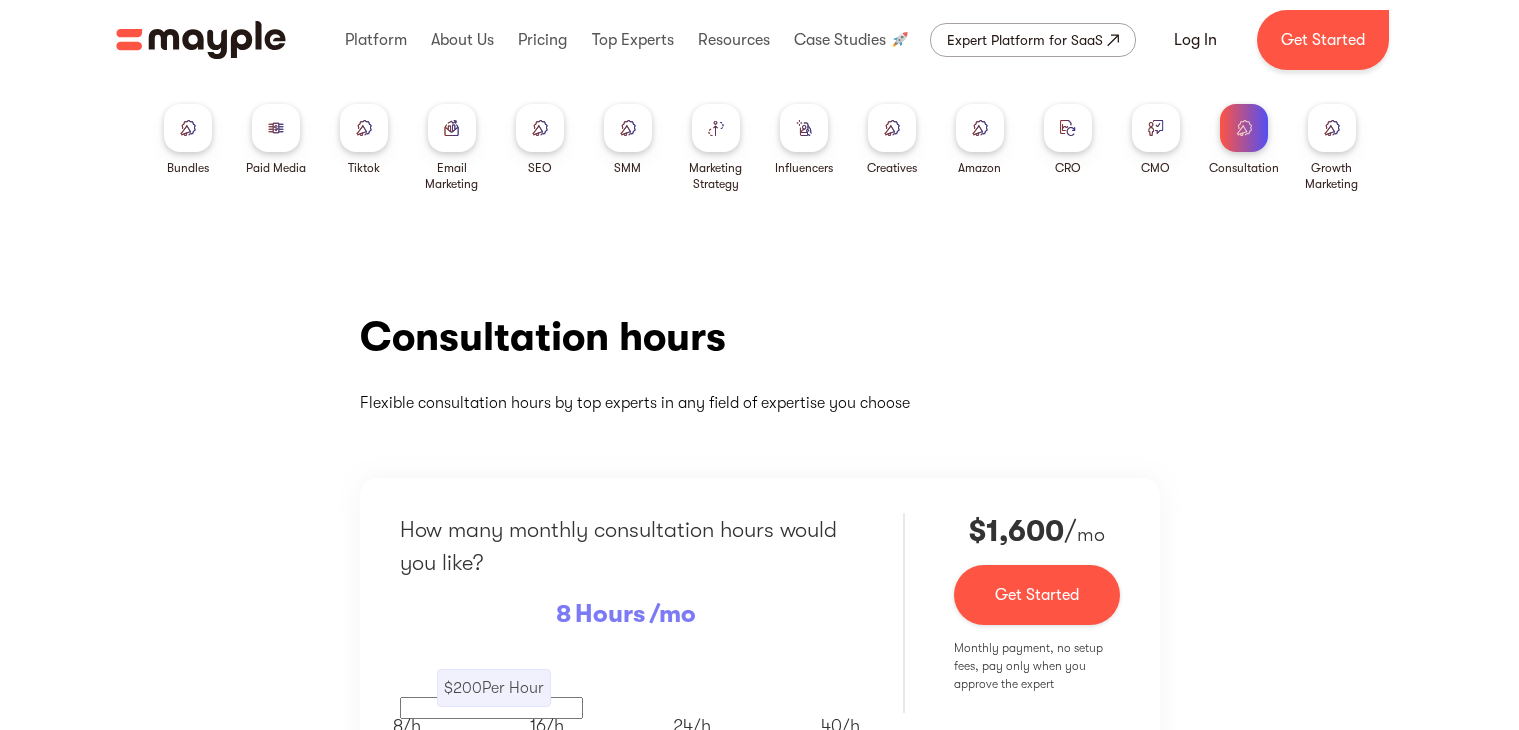 scroll, scrollTop: 0, scrollLeft: 0, axis: both 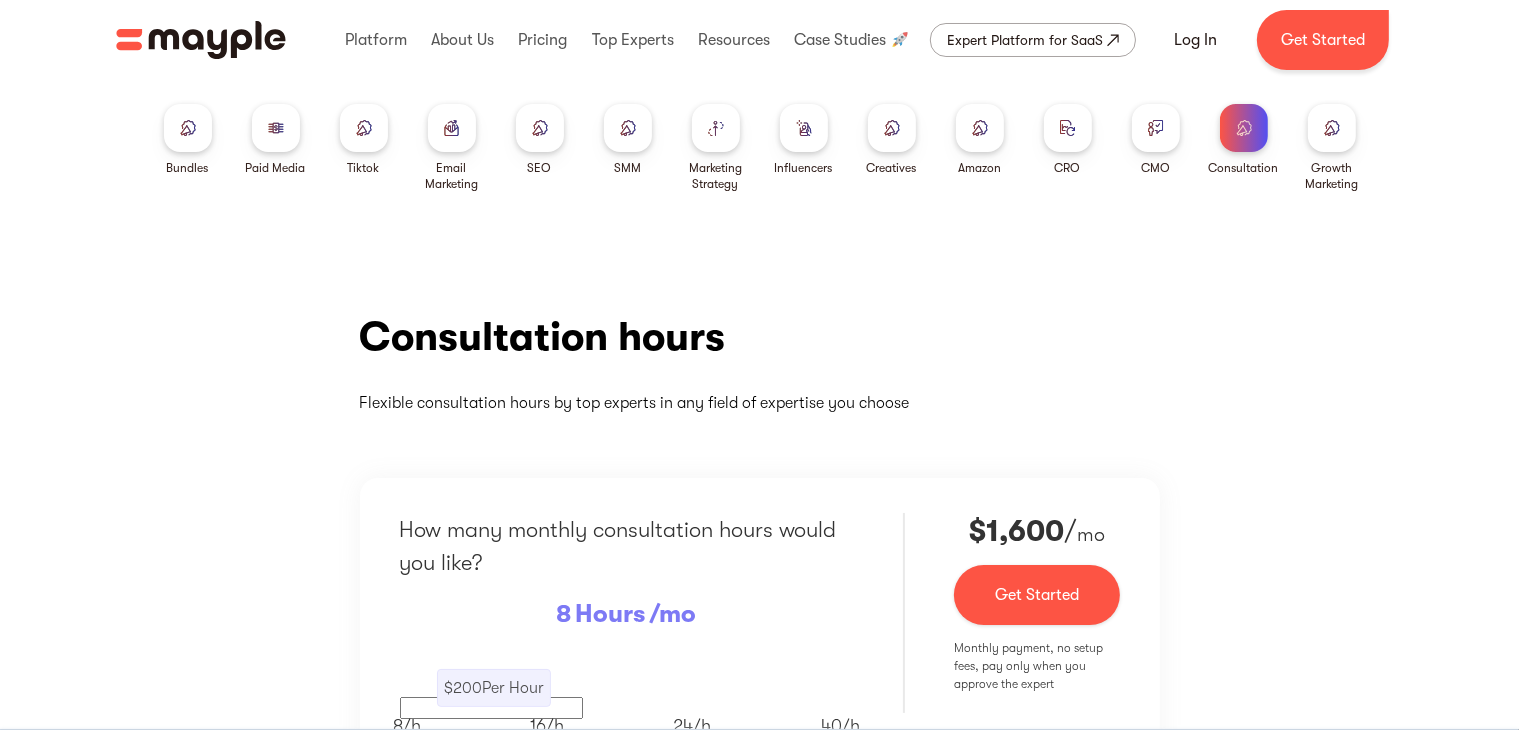 click at bounding box center [188, 128] 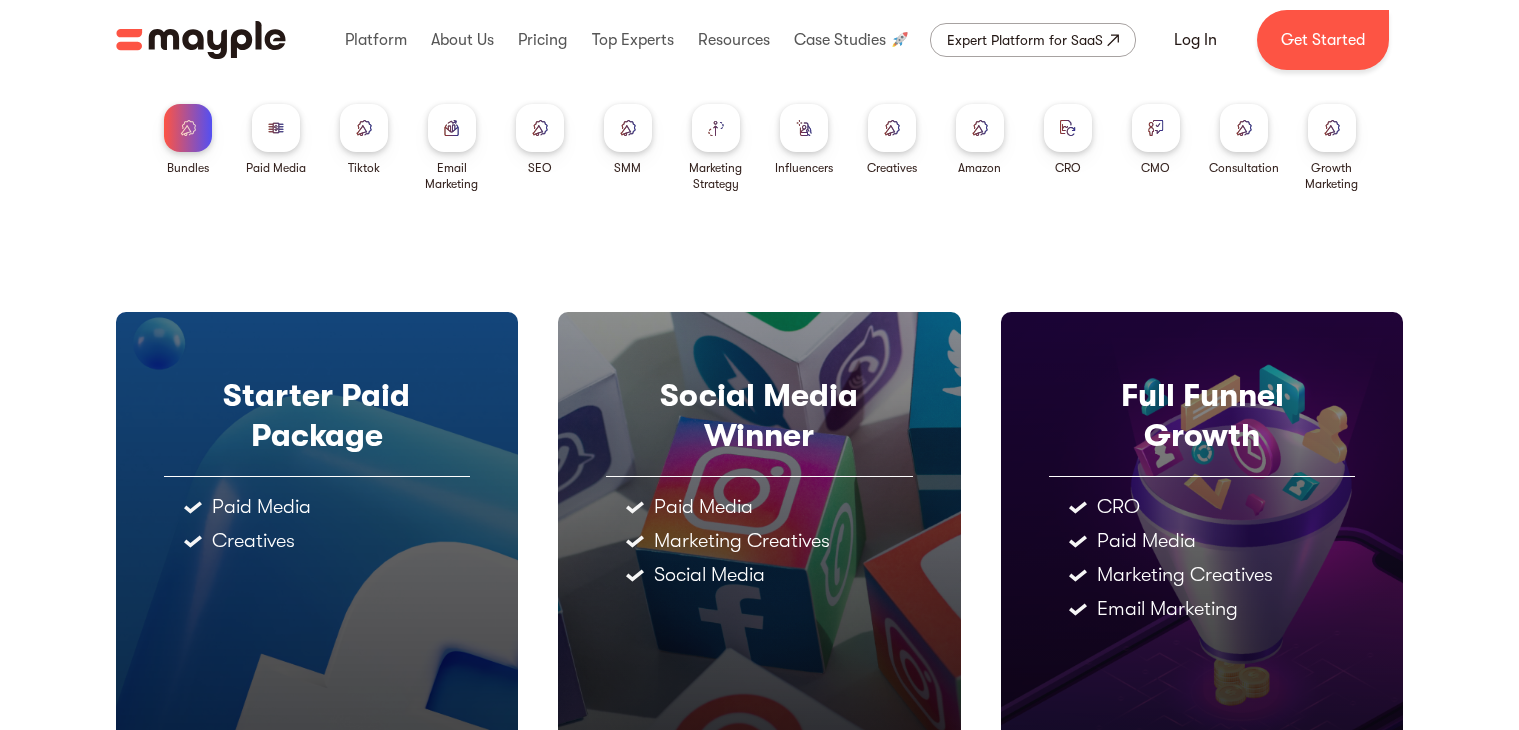 scroll, scrollTop: 0, scrollLeft: 0, axis: both 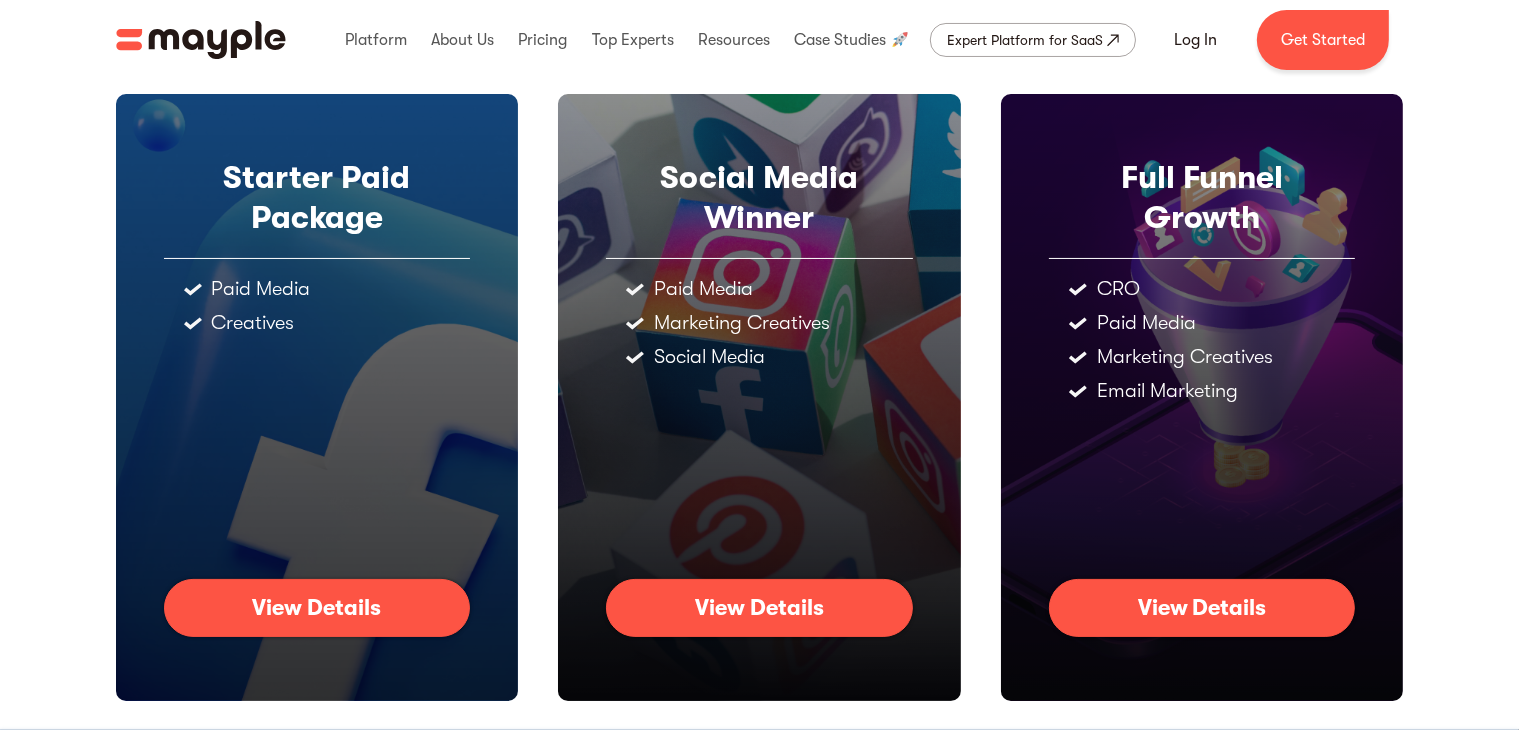 click on "View Details" at bounding box center (759, 608) 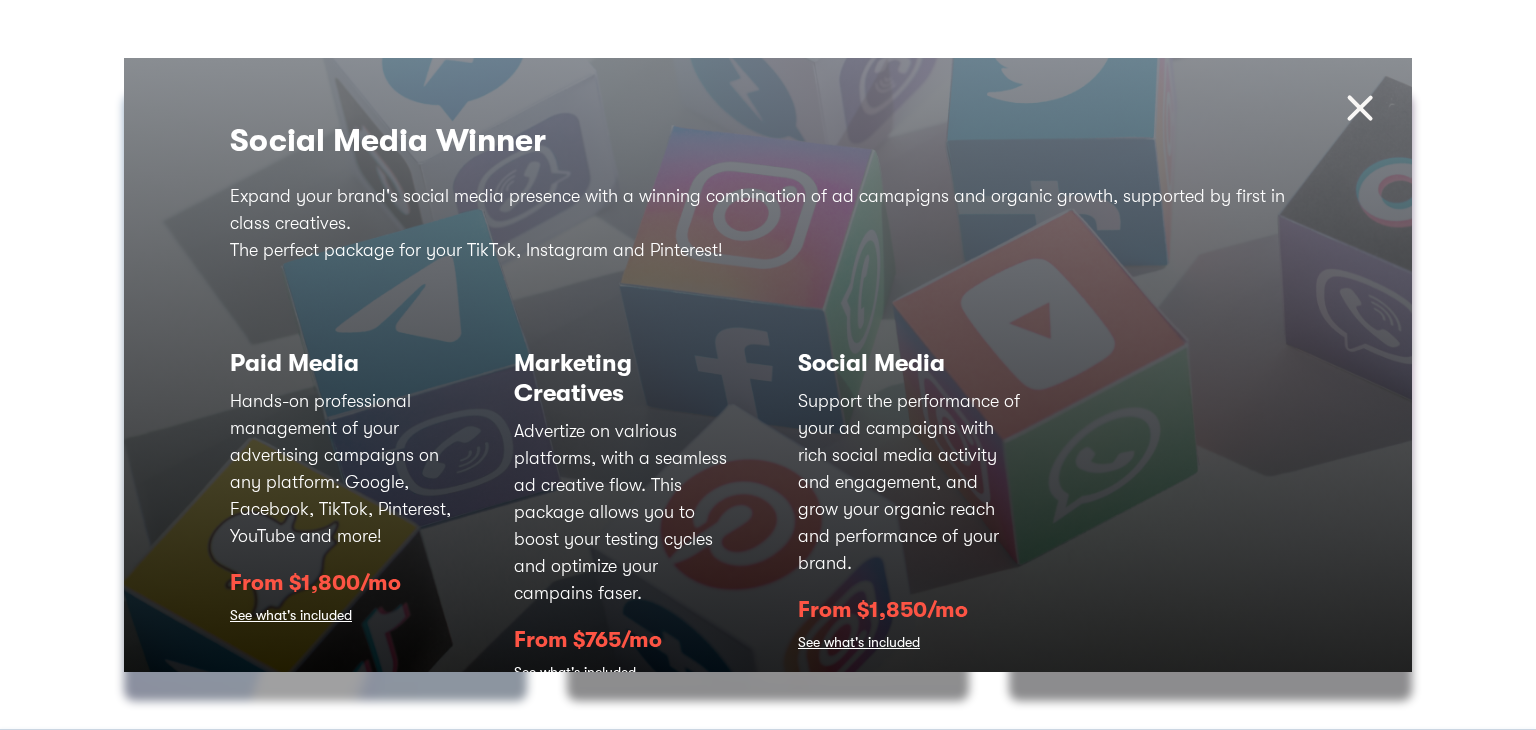 scroll, scrollTop: 0, scrollLeft: 0, axis: both 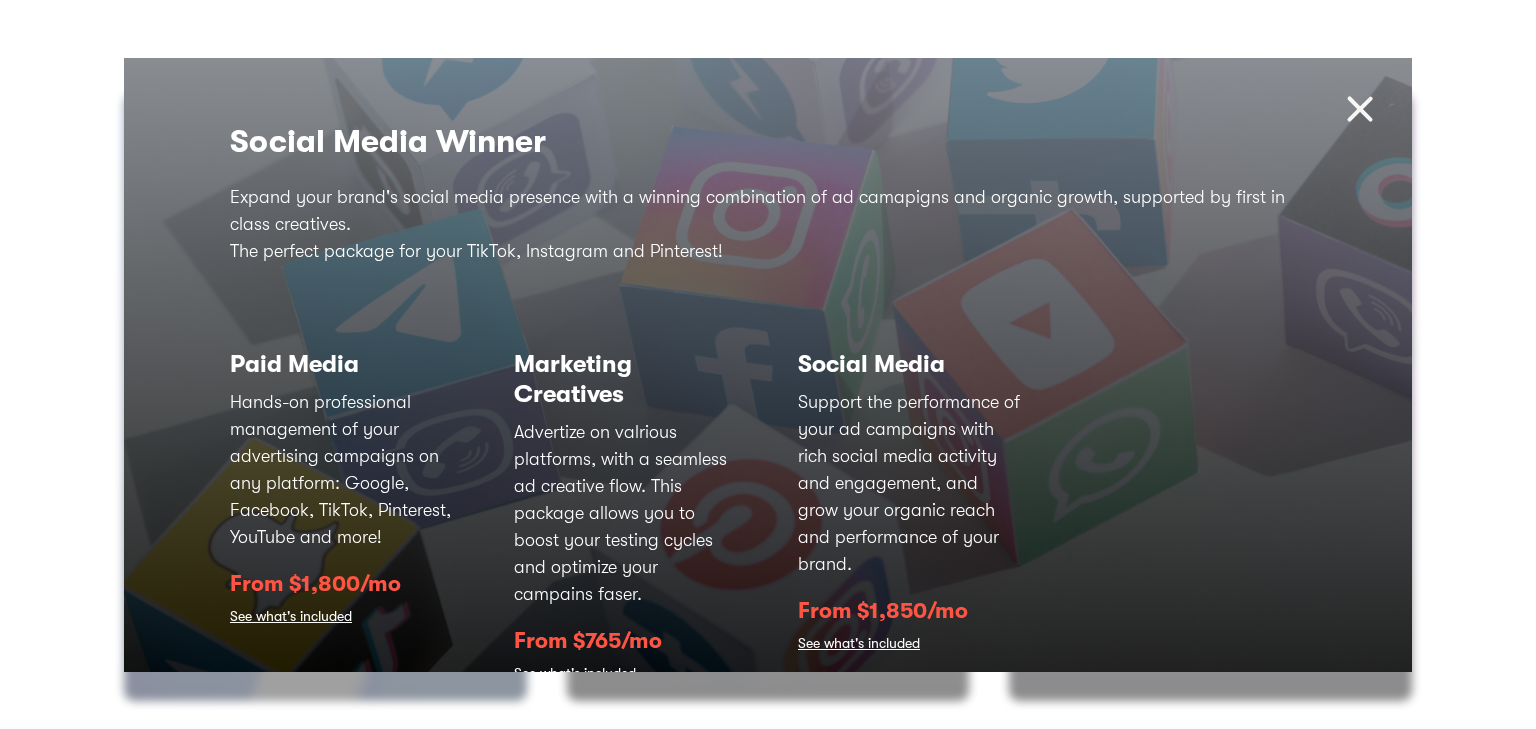 click at bounding box center [1360, 109] 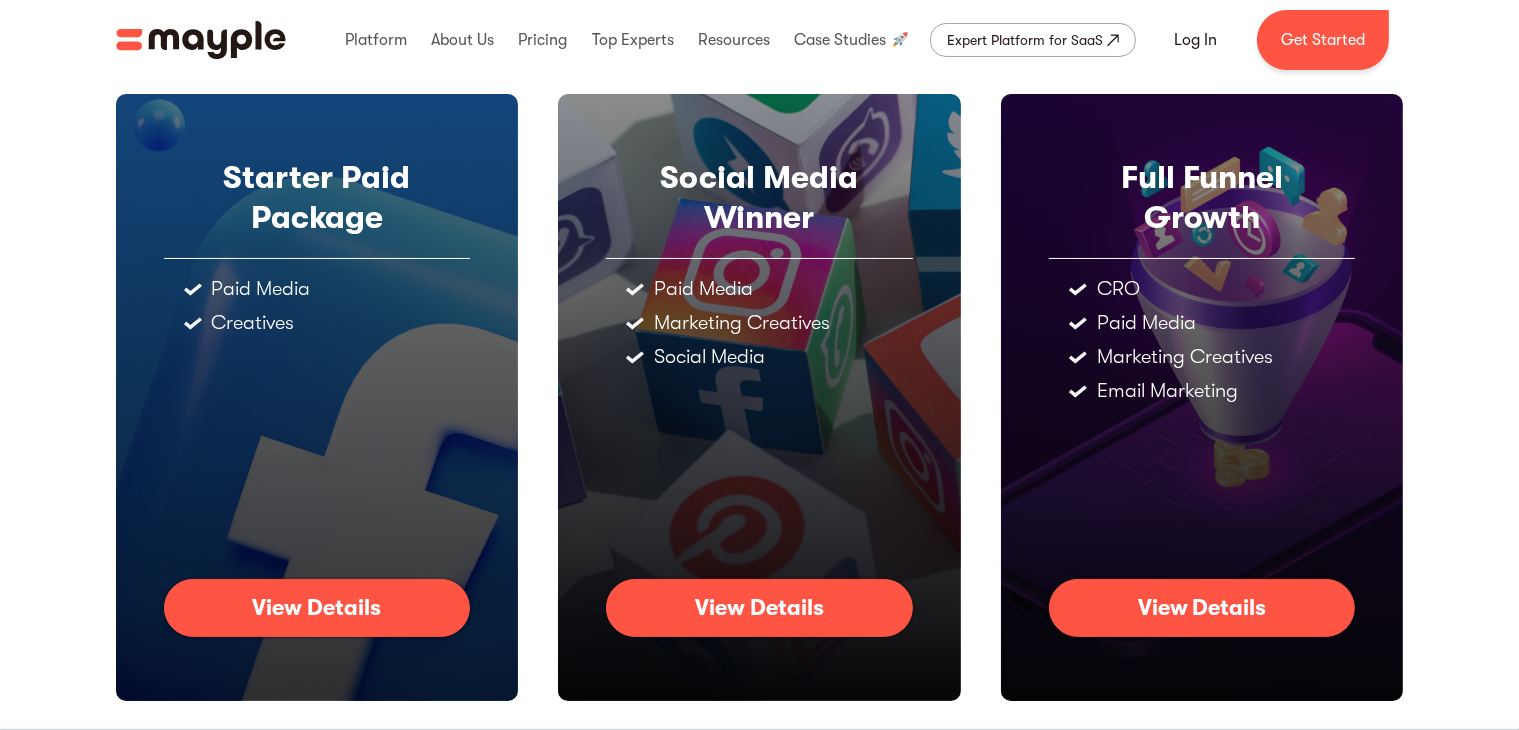 click on "View Details" at bounding box center [1202, 608] 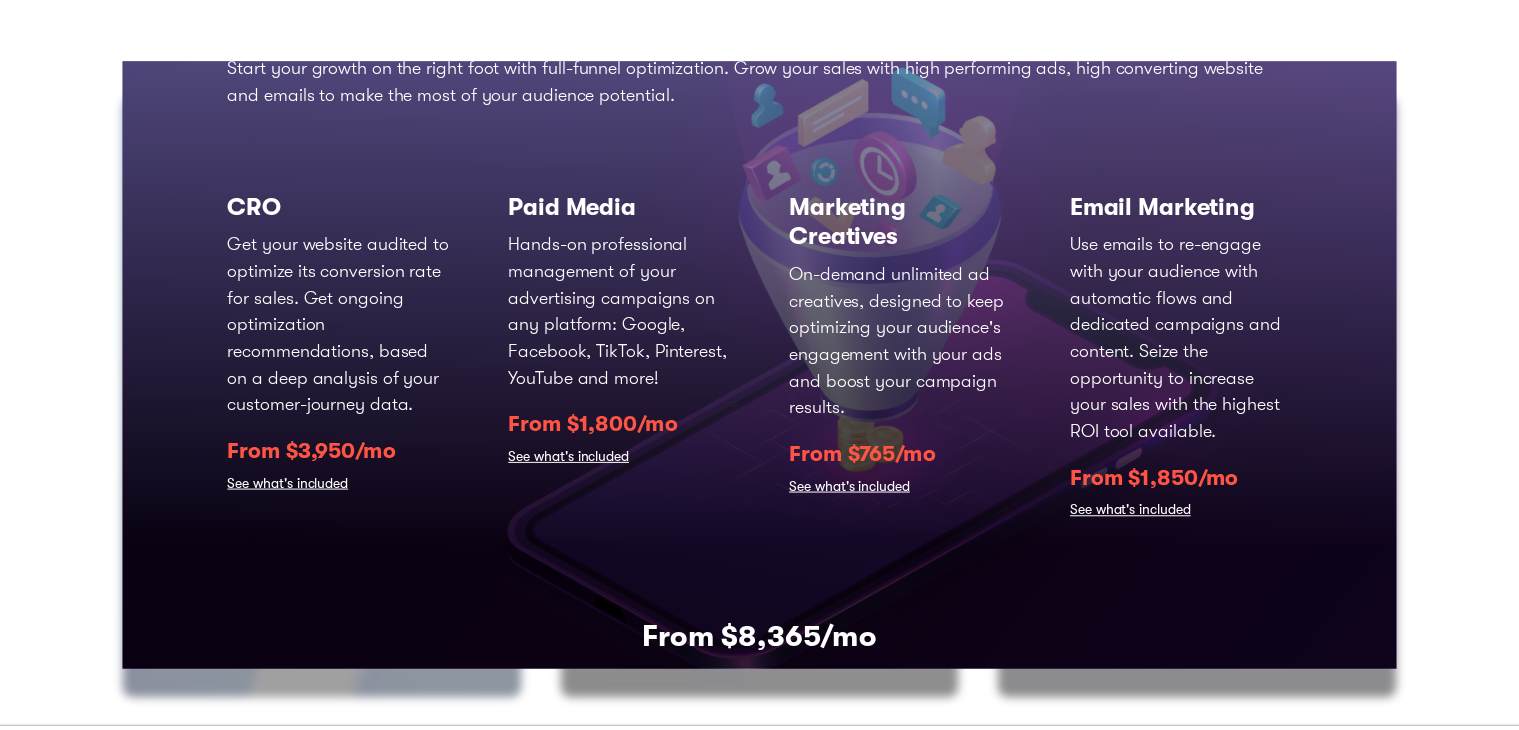 scroll, scrollTop: 0, scrollLeft: 0, axis: both 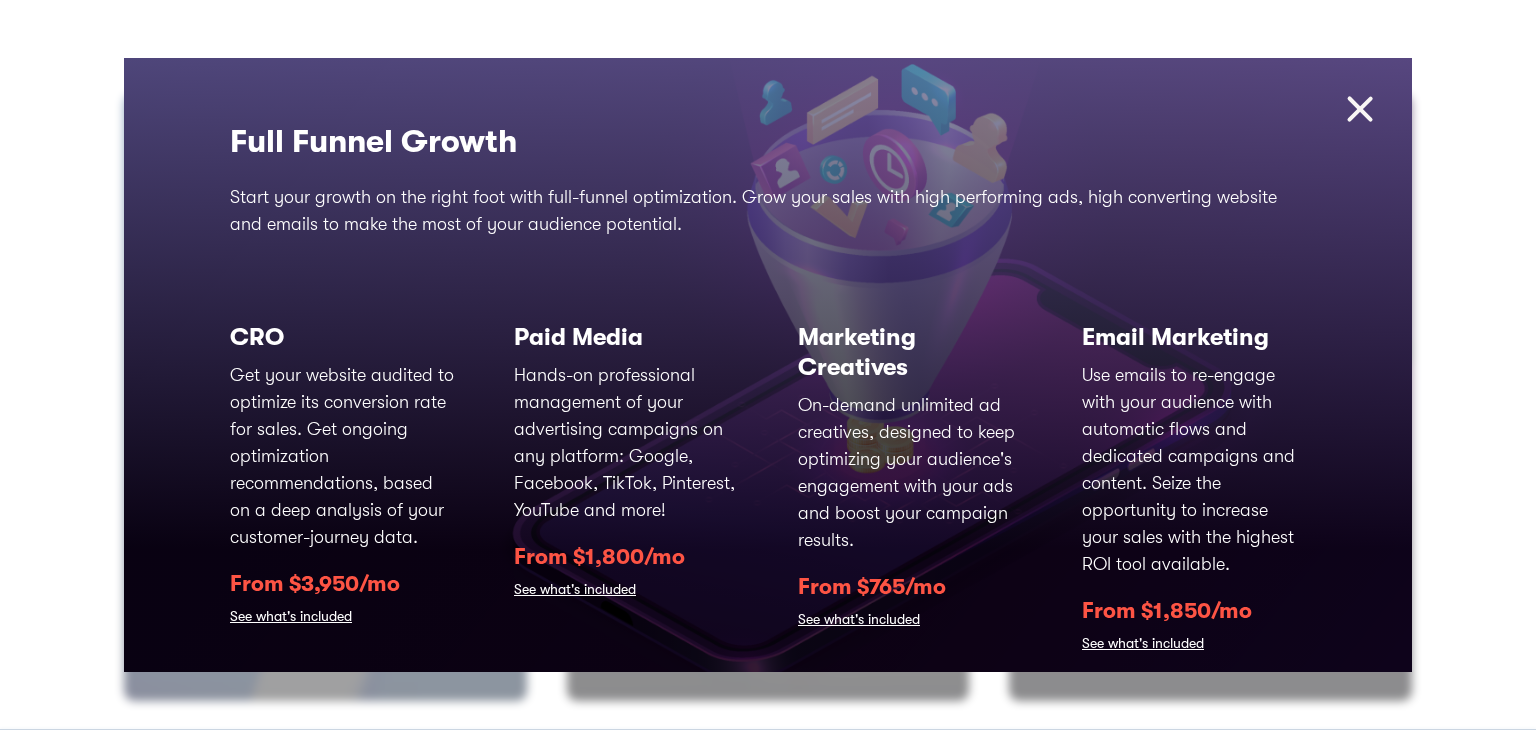 click at bounding box center (1360, 109) 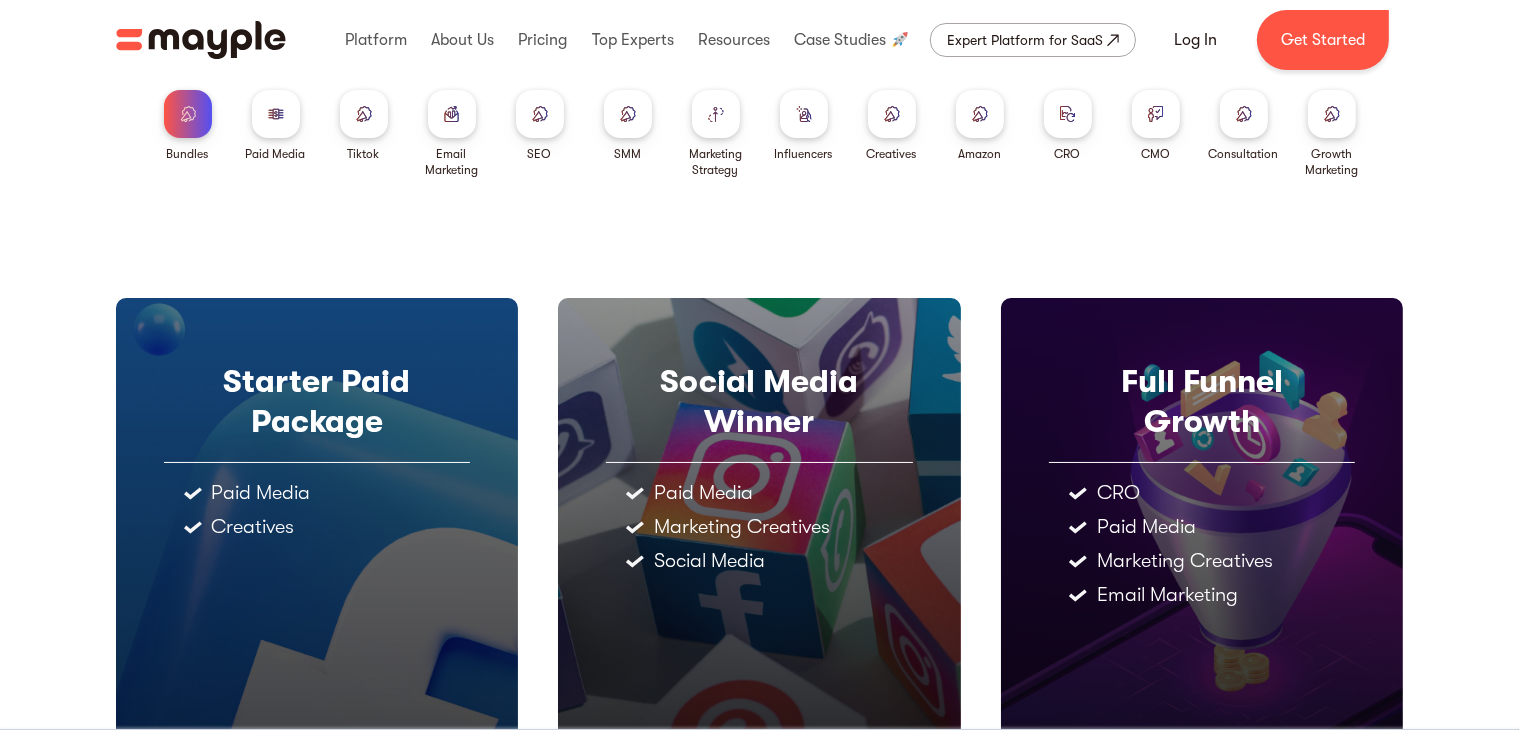 scroll, scrollTop: 0, scrollLeft: 0, axis: both 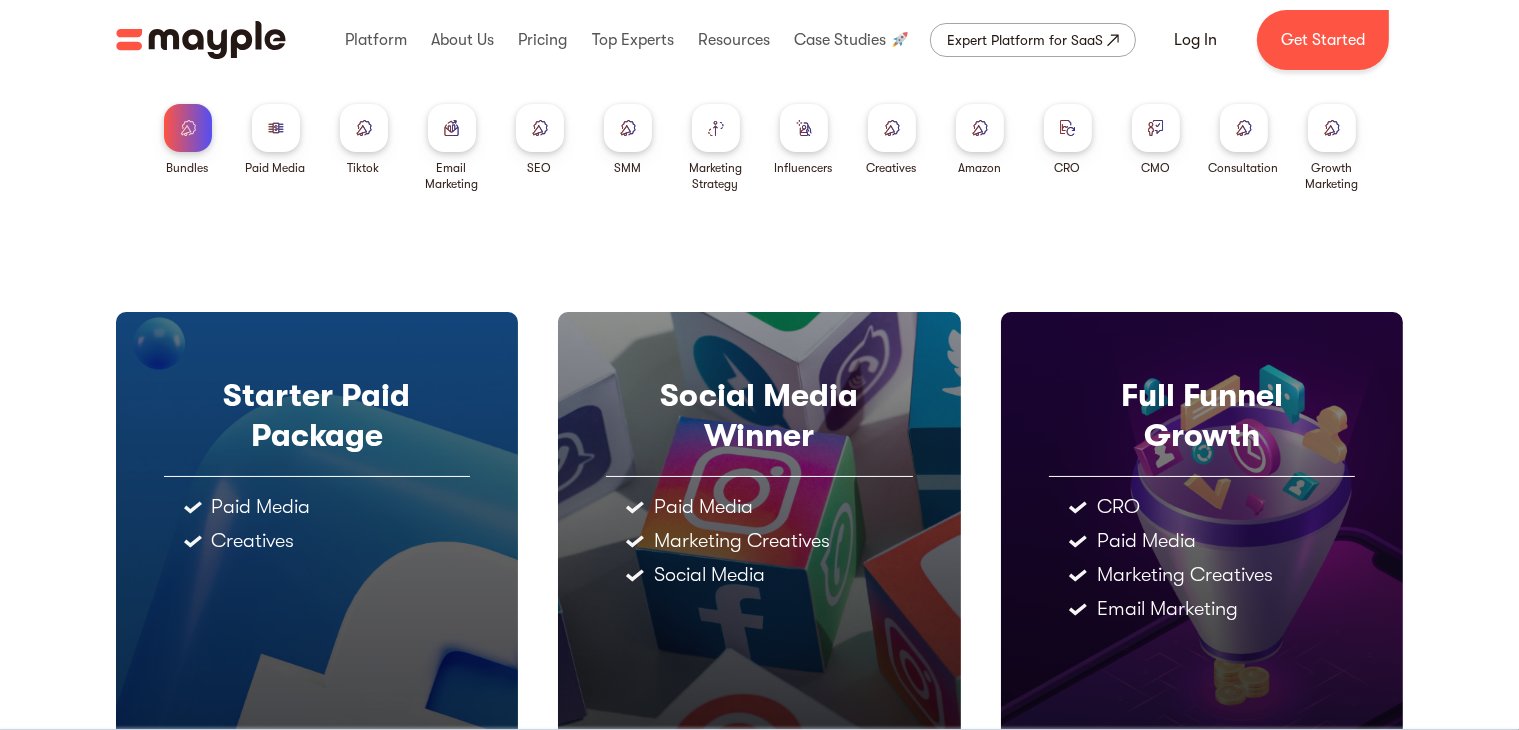 click at bounding box center (364, 127) 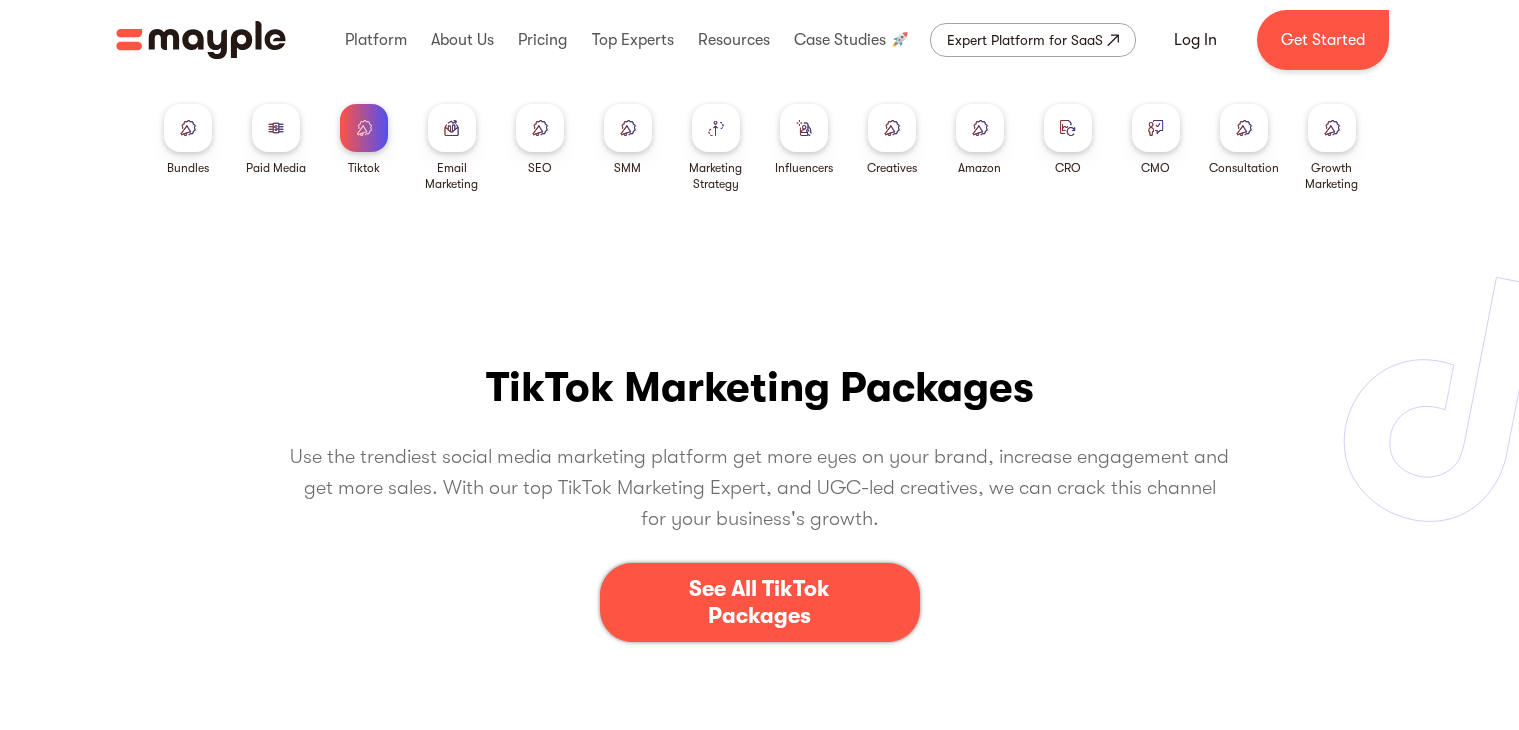 scroll, scrollTop: 0, scrollLeft: 0, axis: both 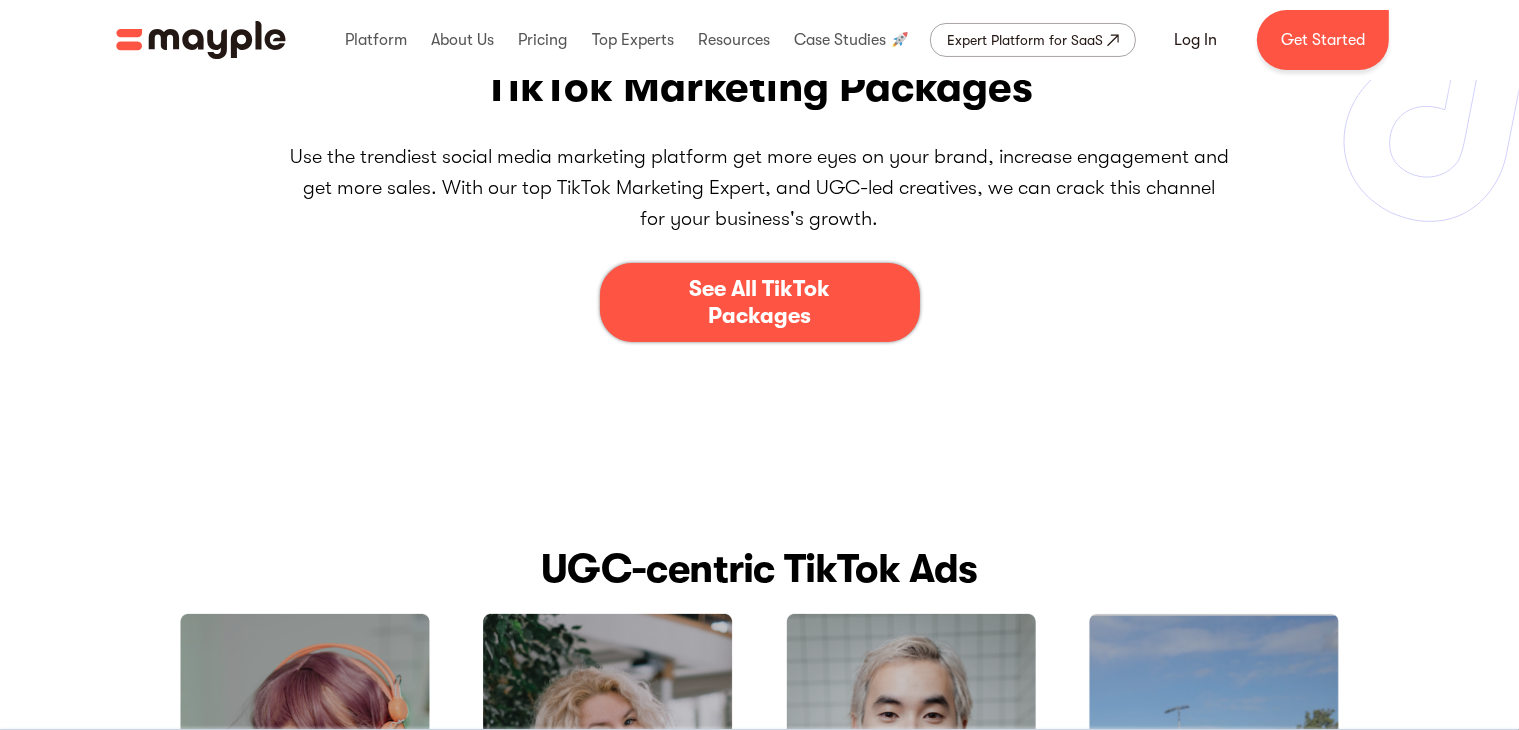 click on "See All TikTok Packages" at bounding box center (760, 302) 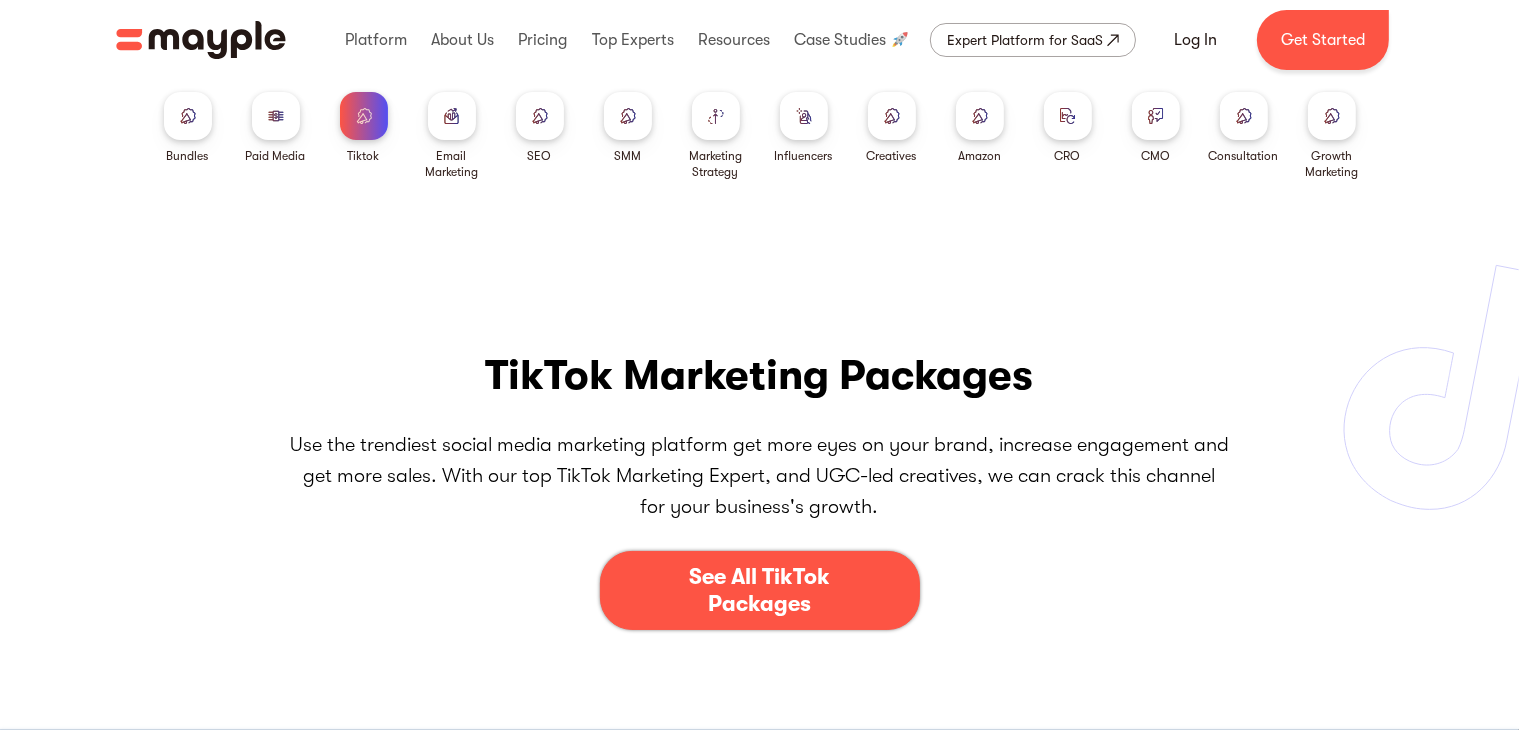 scroll, scrollTop: 0, scrollLeft: 0, axis: both 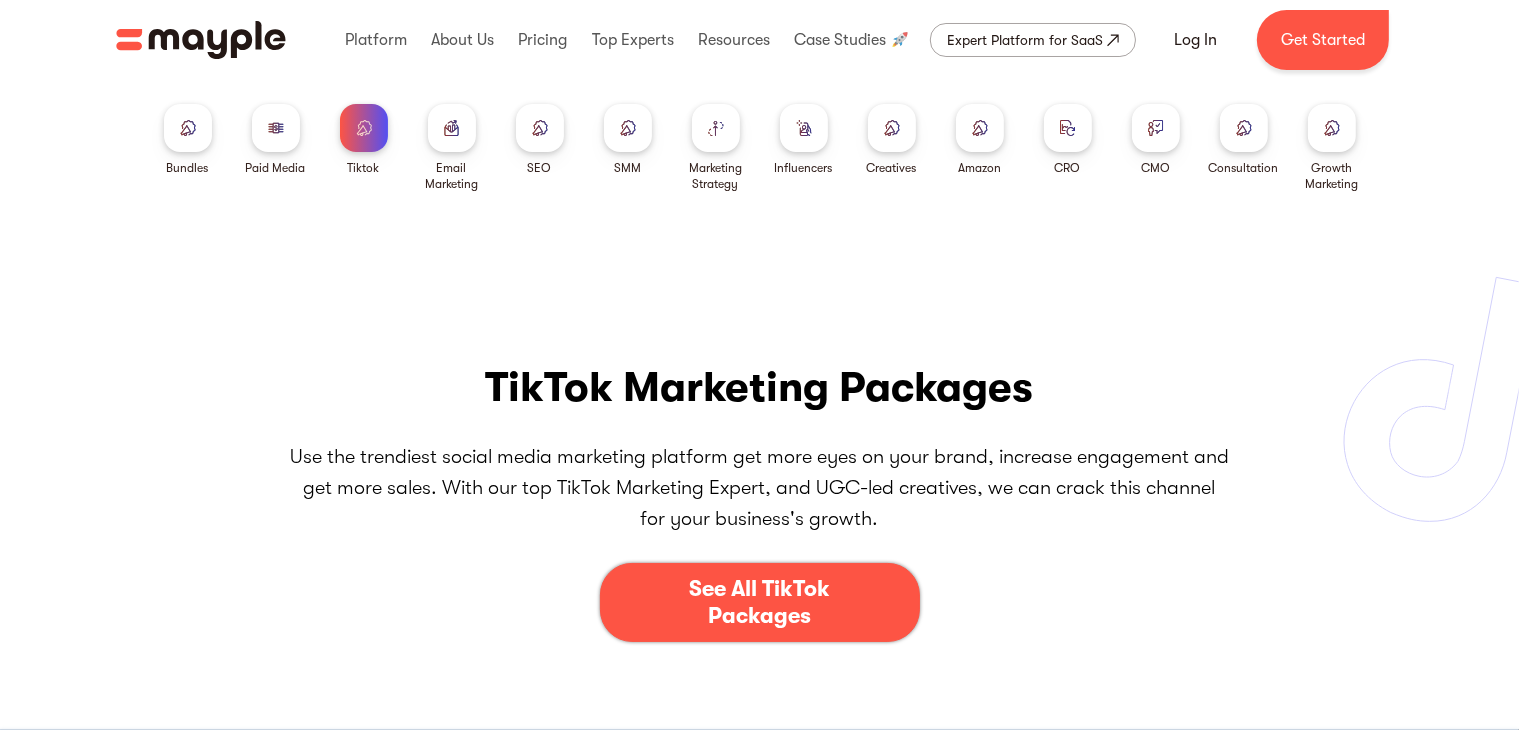 click at bounding box center (628, 128) 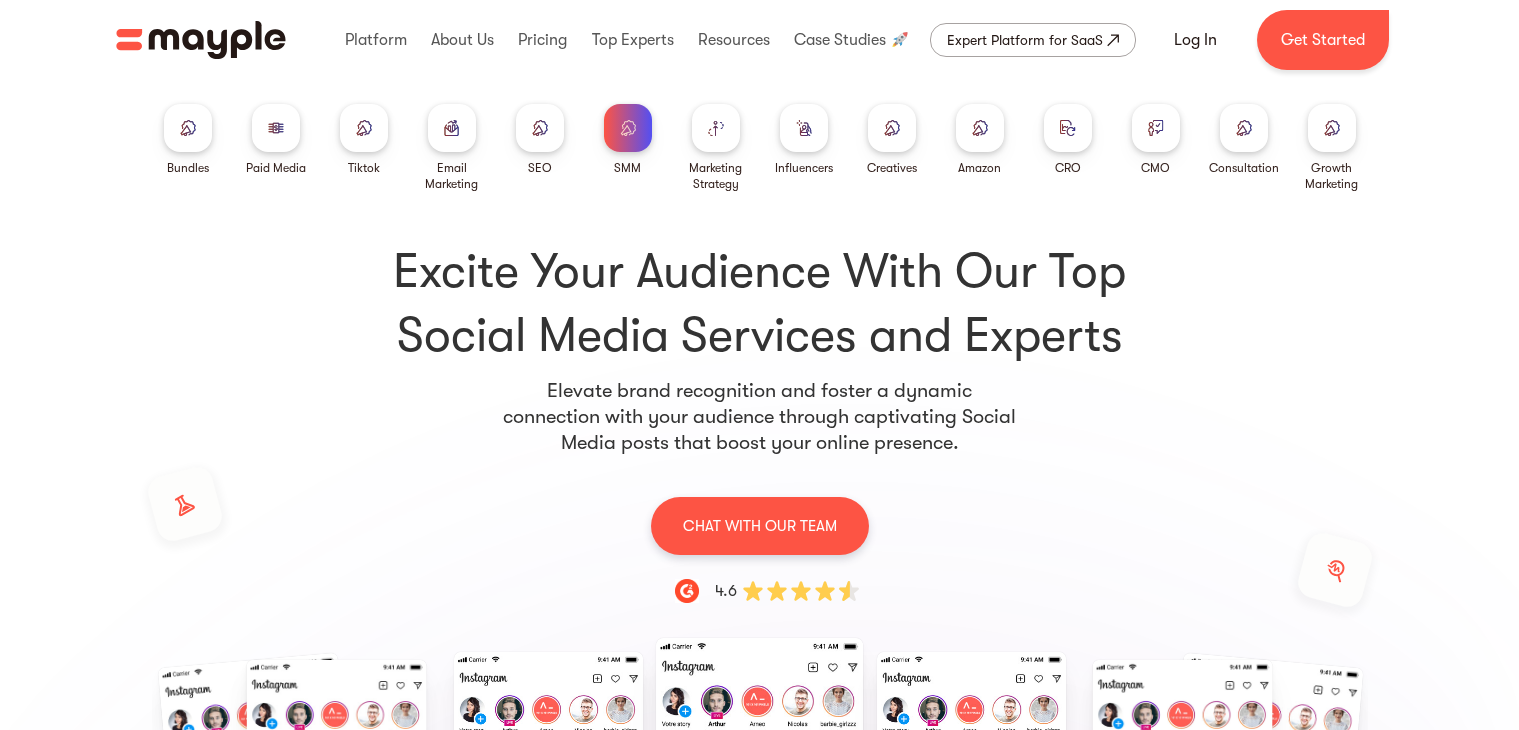 scroll, scrollTop: 0, scrollLeft: 0, axis: both 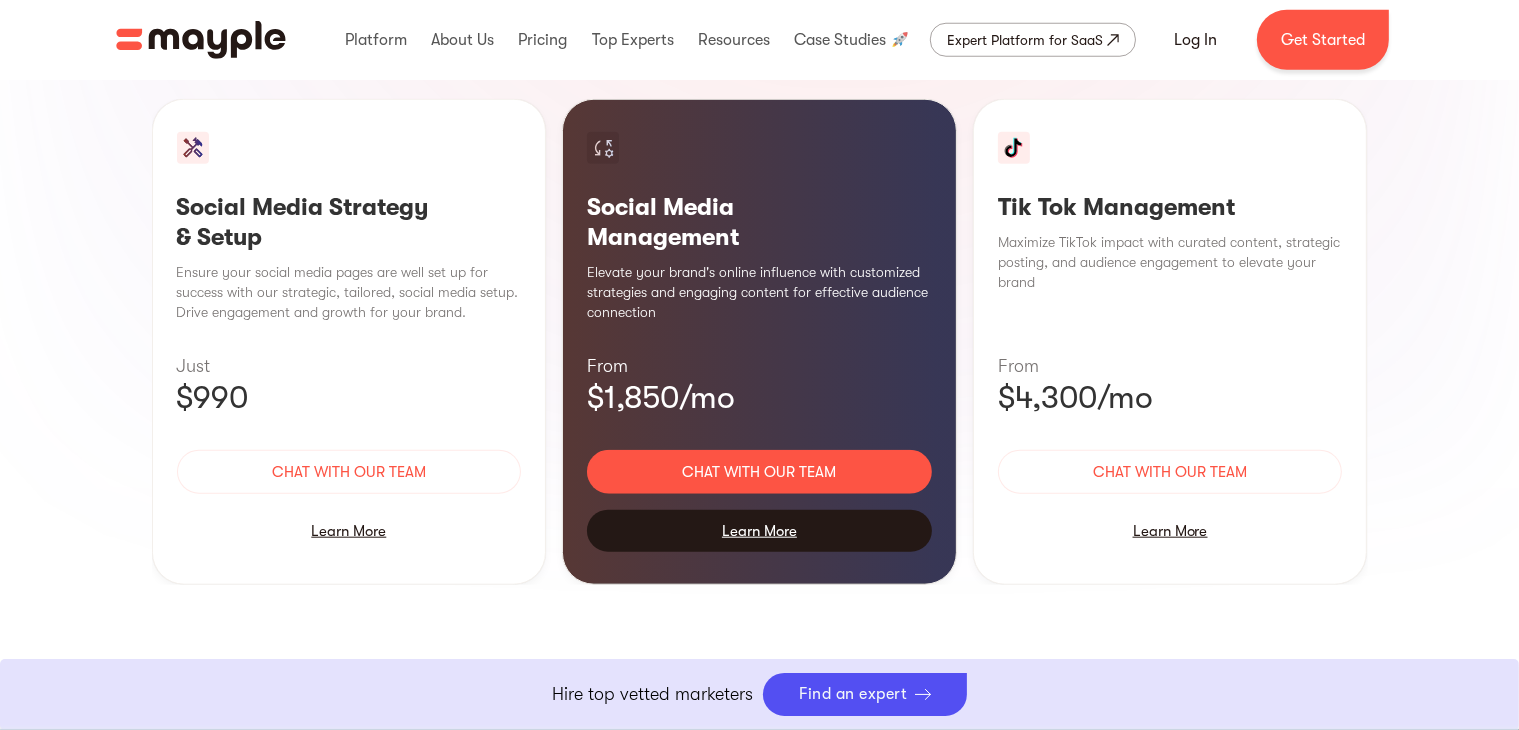 click on "Learn More" at bounding box center (759, 531) 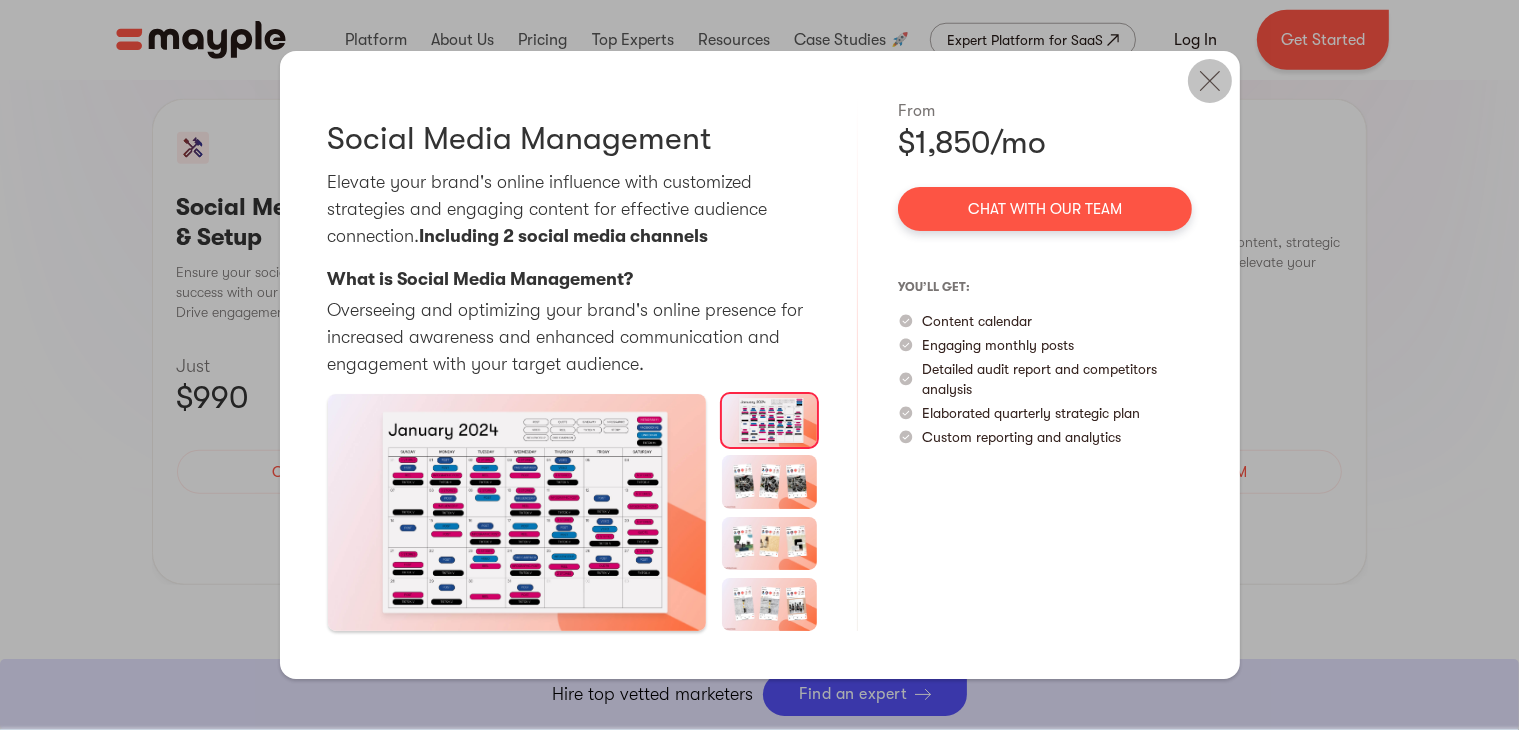 click at bounding box center (1210, 81) 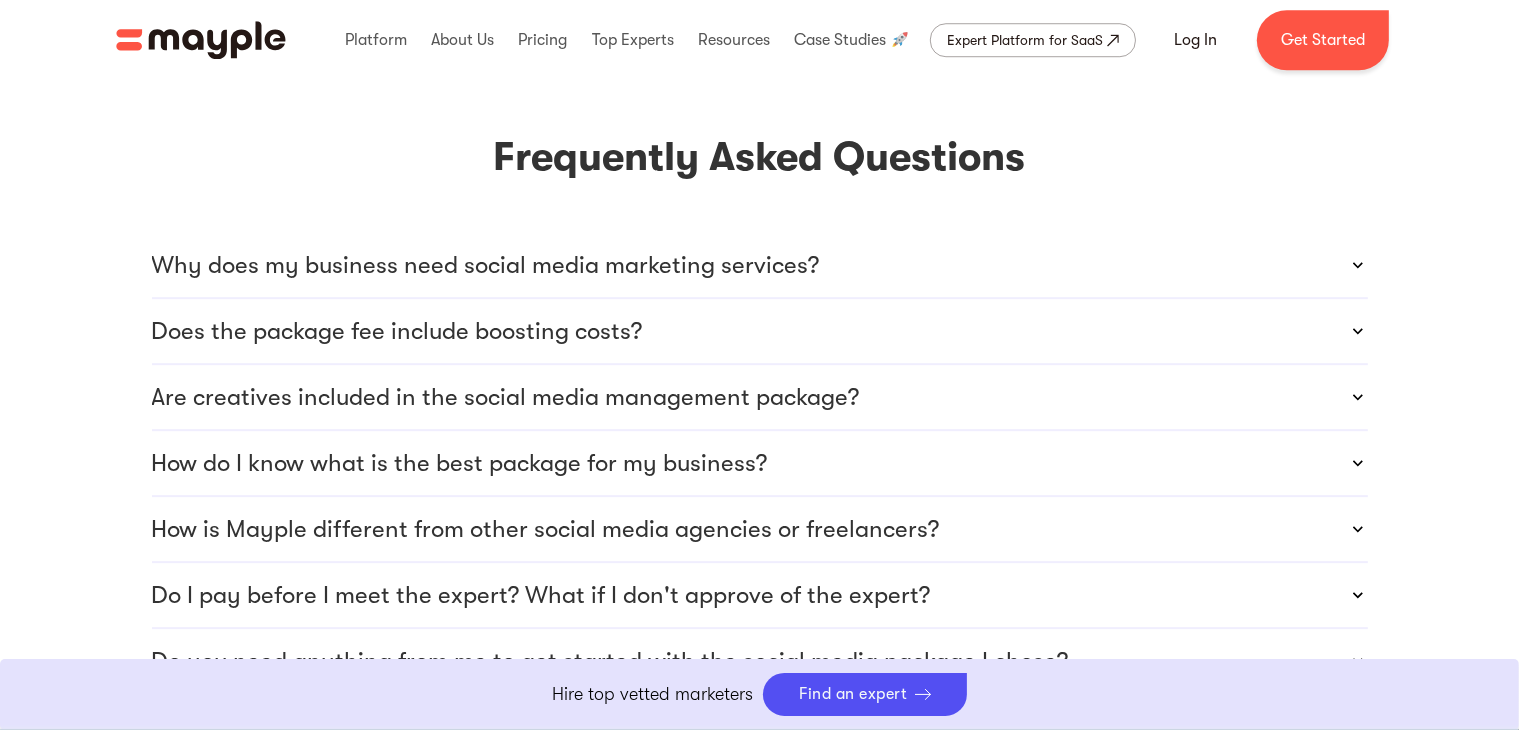 scroll, scrollTop: 5900, scrollLeft: 0, axis: vertical 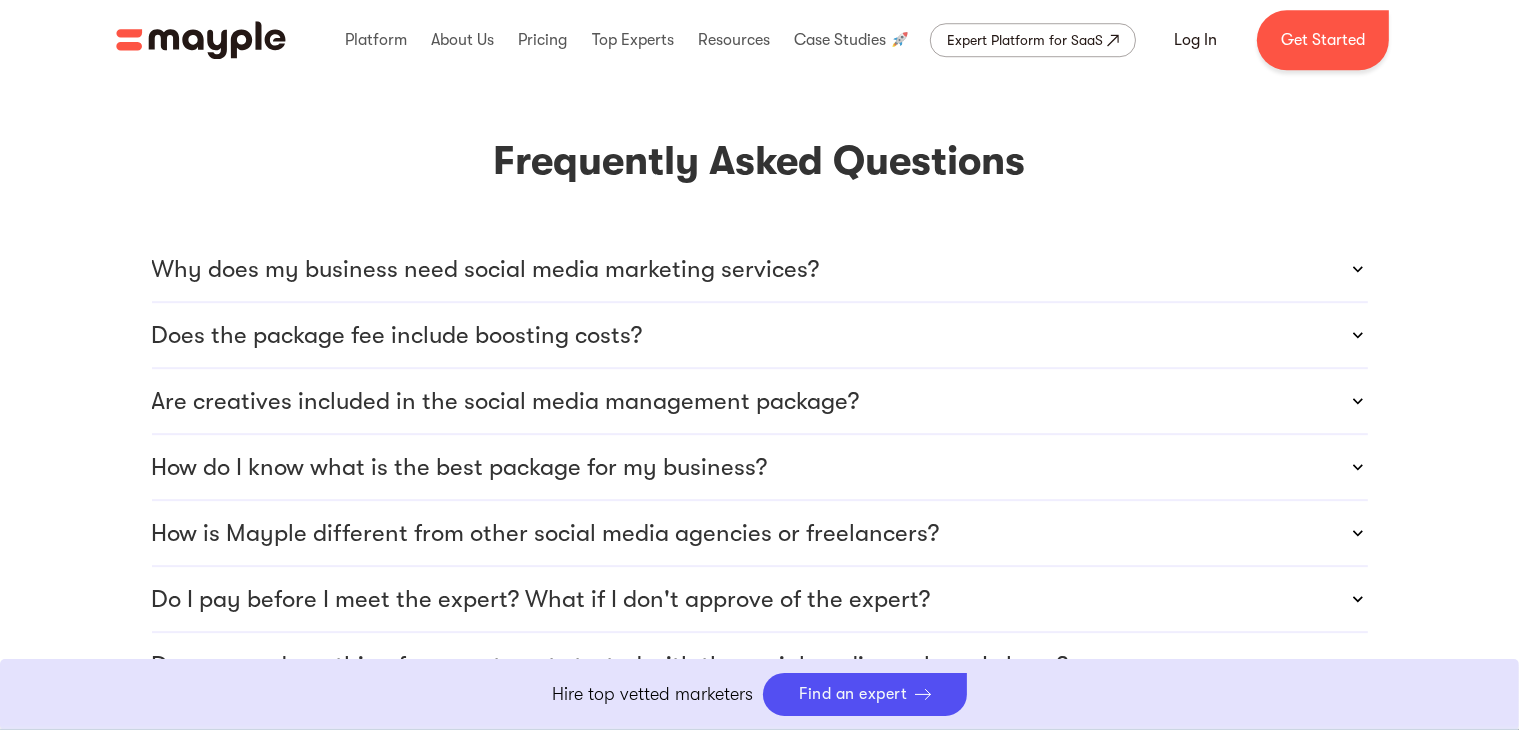 click on "Does the package fee include boosting costs?" at bounding box center [397, 335] 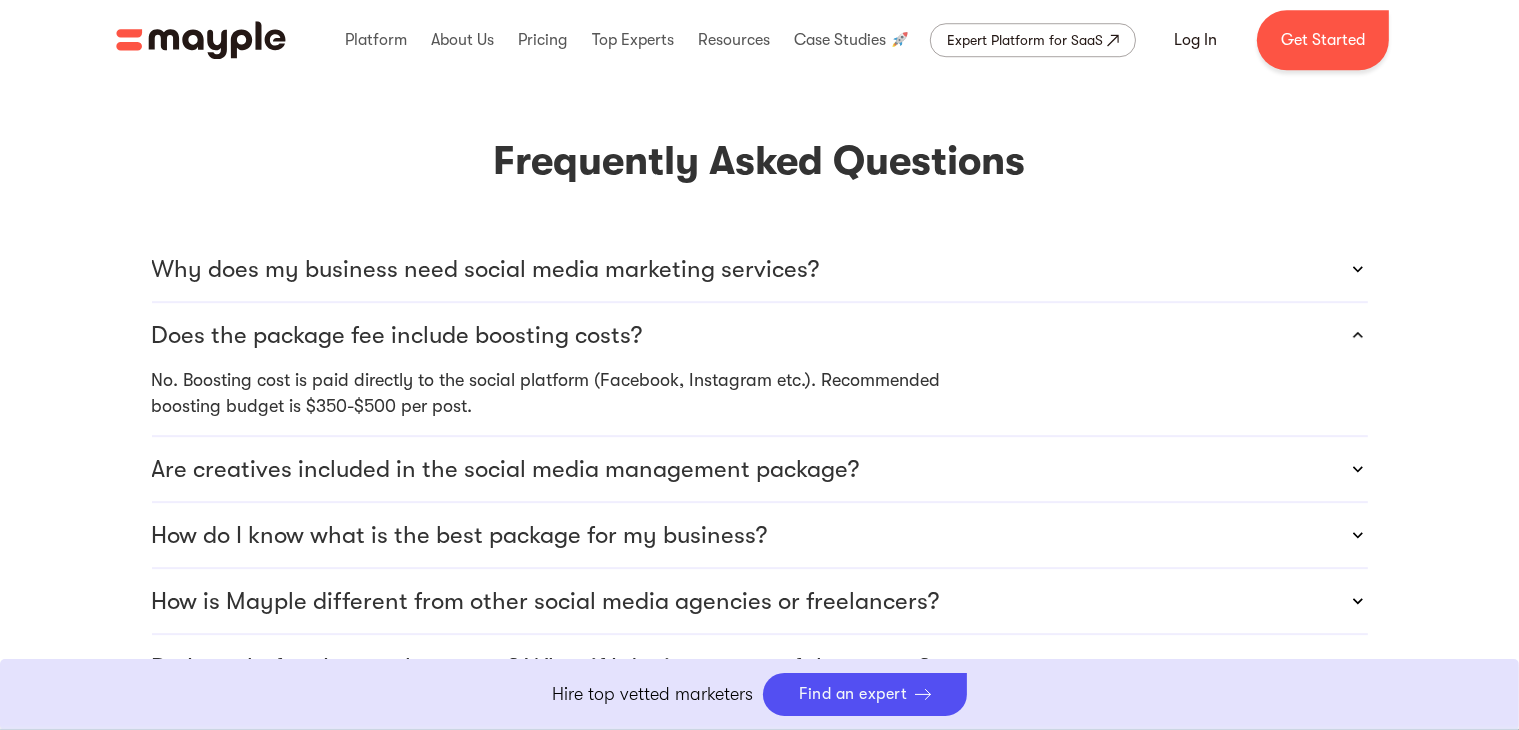 click on "Are creatives included in the social media management package?" at bounding box center (506, 469) 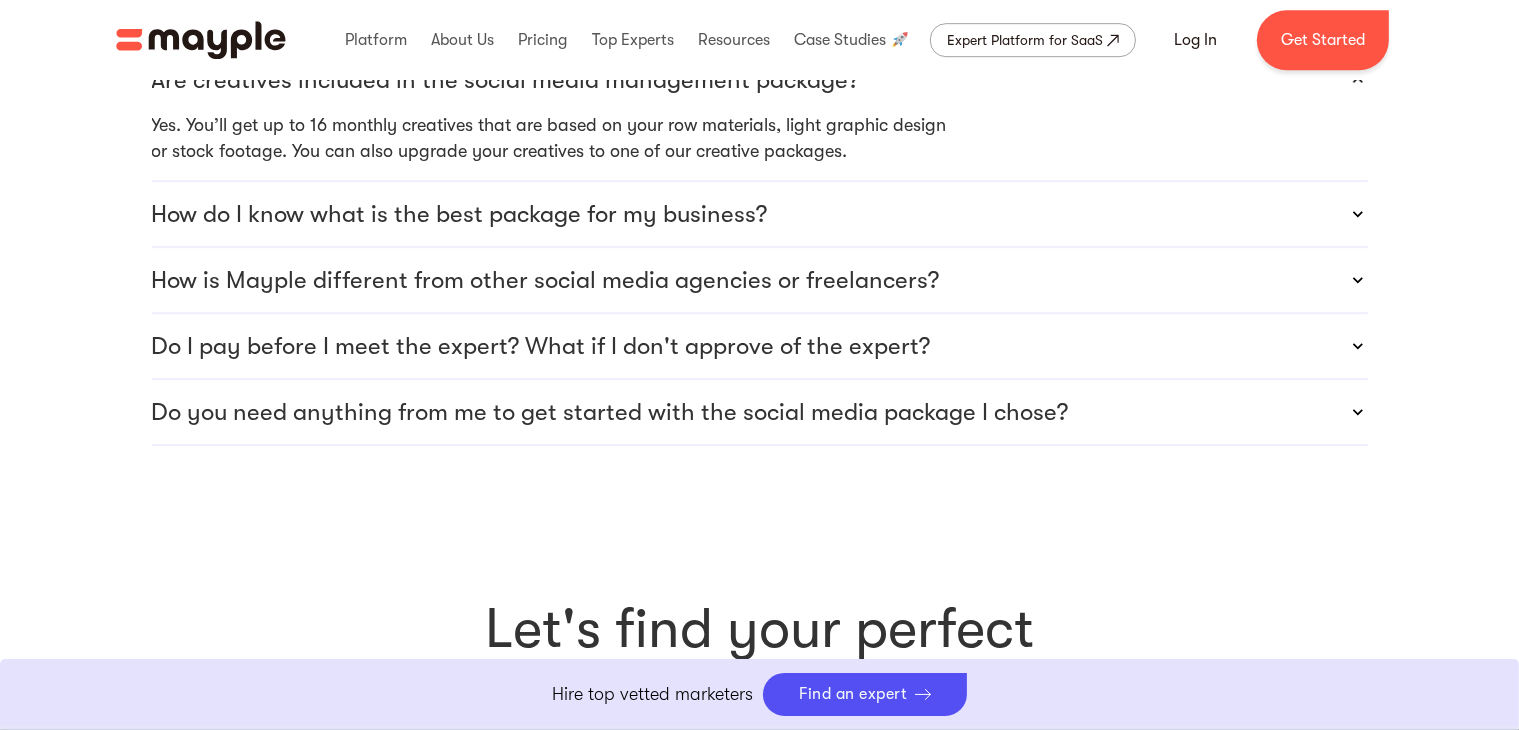 scroll, scrollTop: 6300, scrollLeft: 0, axis: vertical 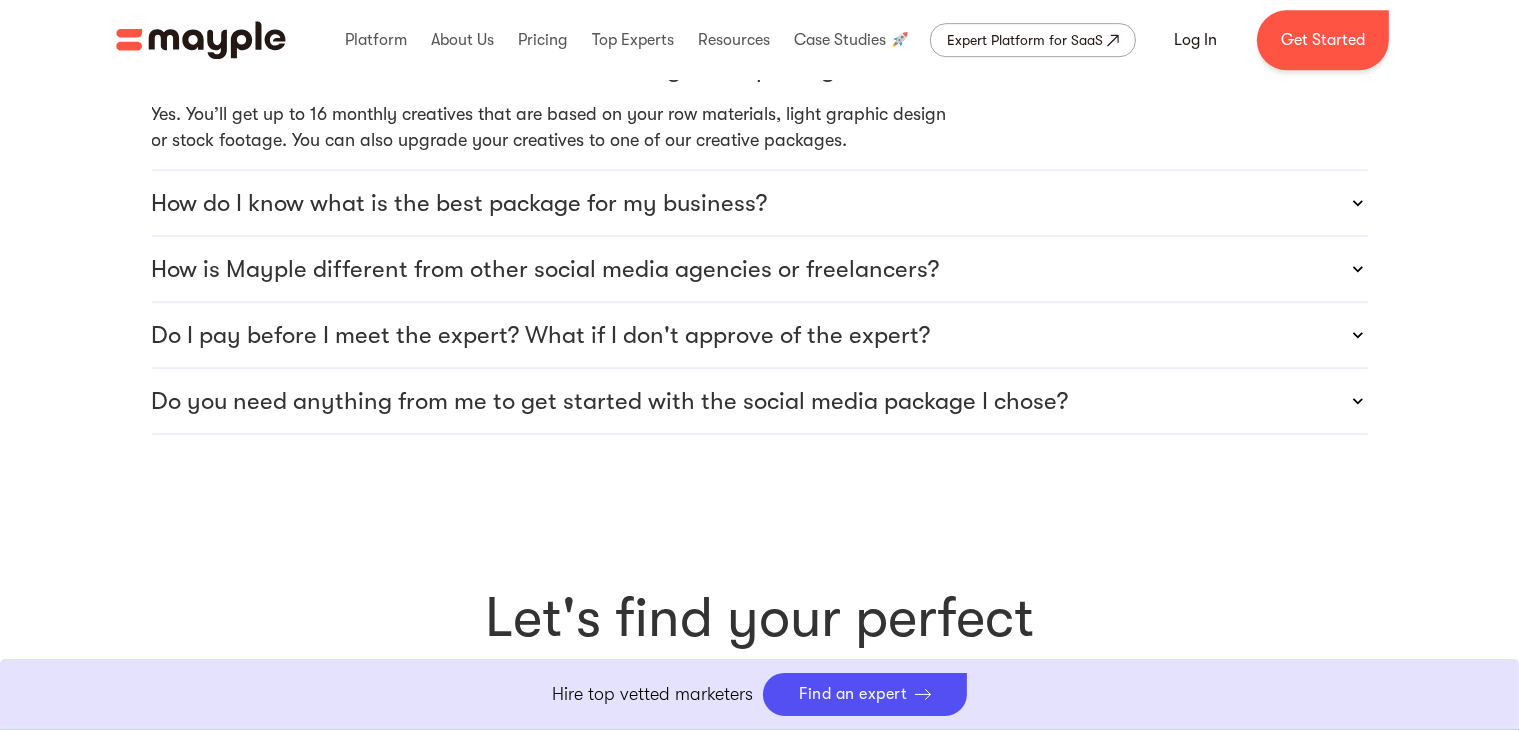 click on "How do I know what is the best package for my business?" at bounding box center [460, 203] 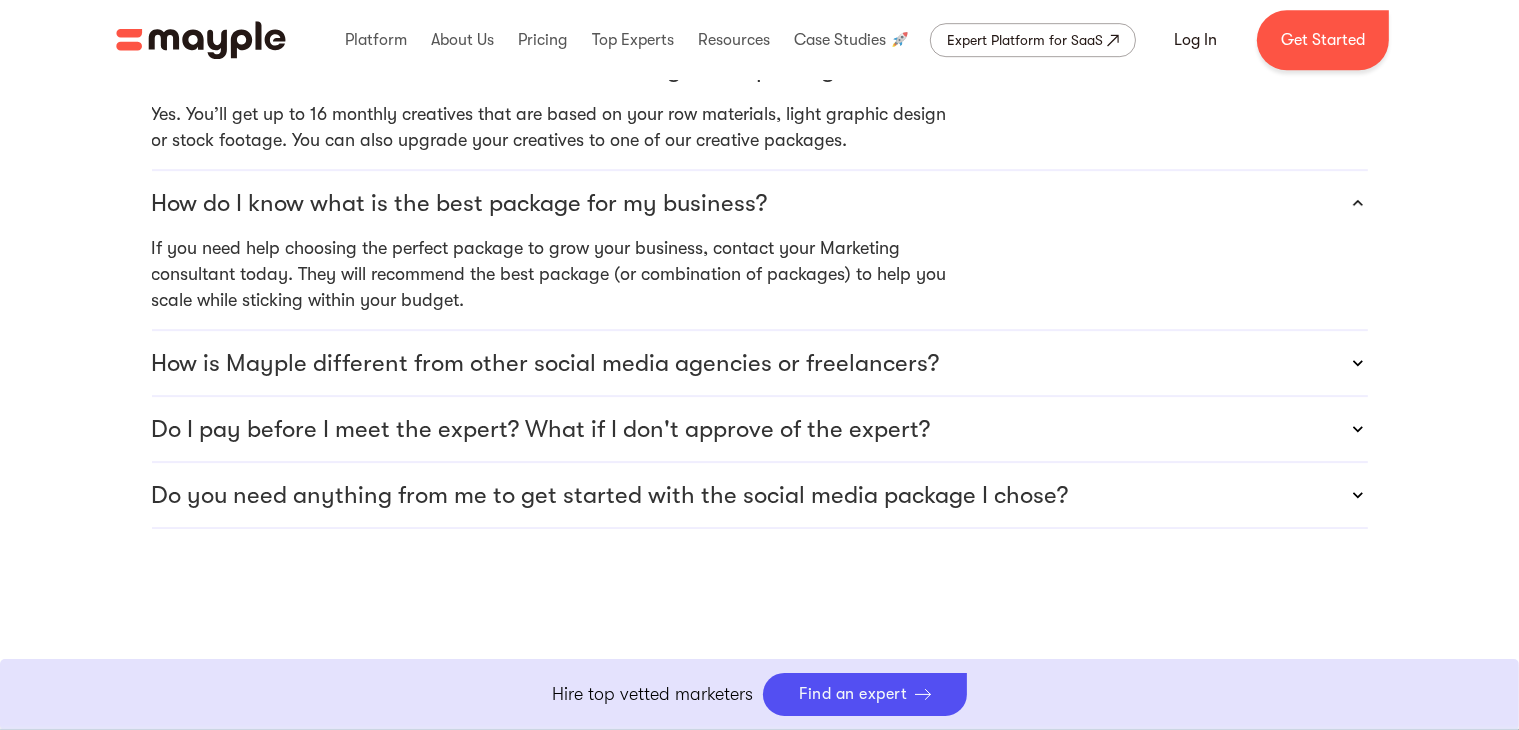click on "How is Mayple different from other social media agencies or freelancers?" at bounding box center [546, 363] 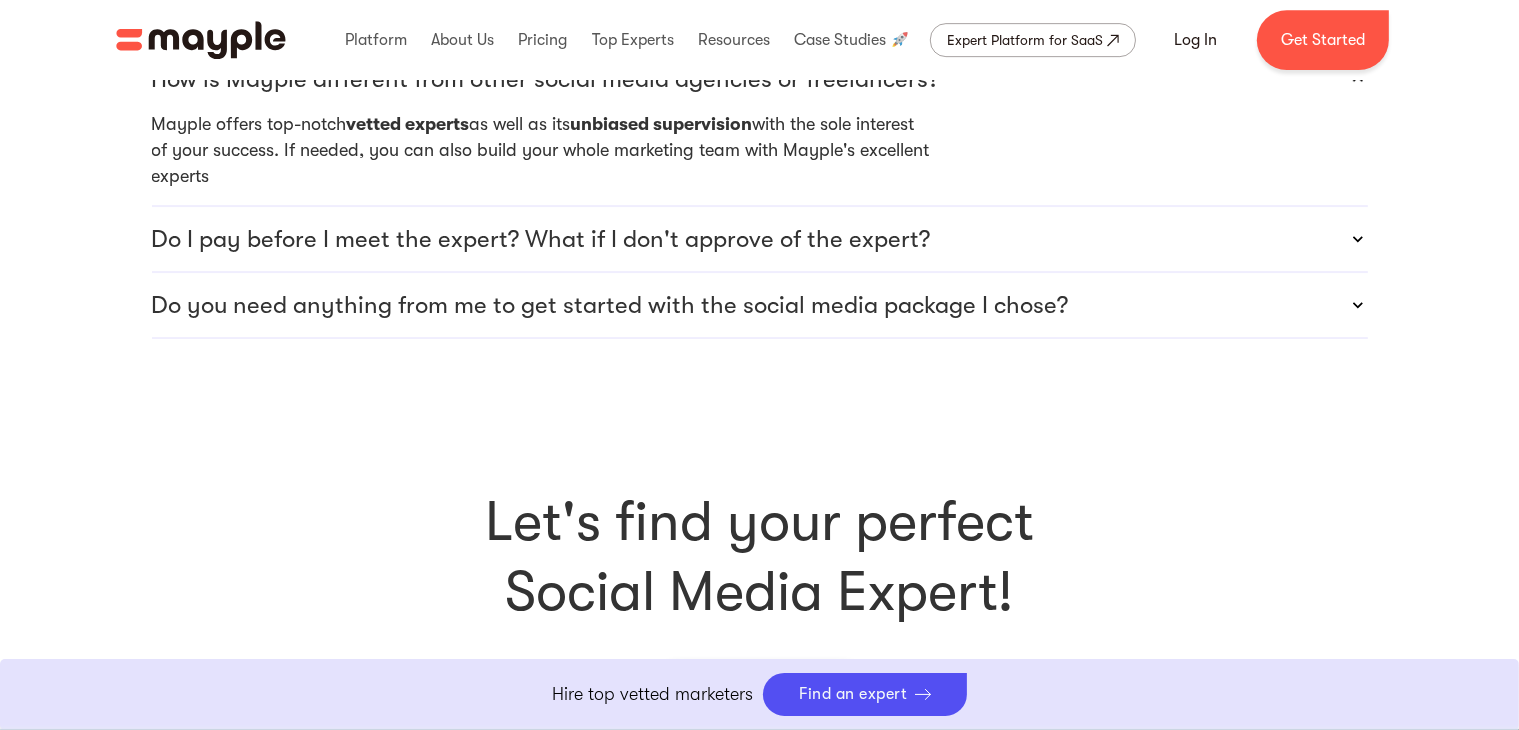 scroll, scrollTop: 6600, scrollLeft: 0, axis: vertical 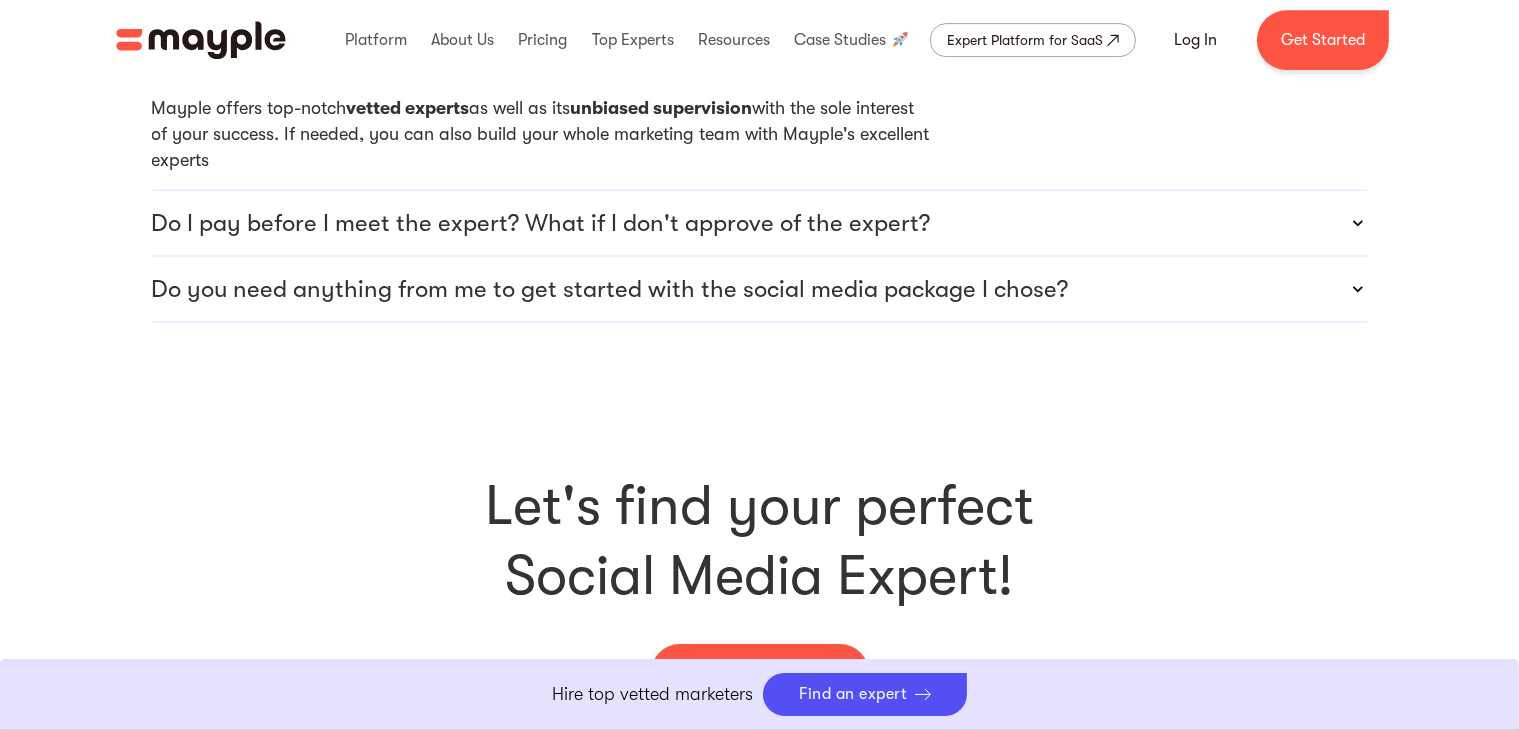click on "Do I pay before I meet the expert? What if I don't approve of the expert?" at bounding box center (541, 223) 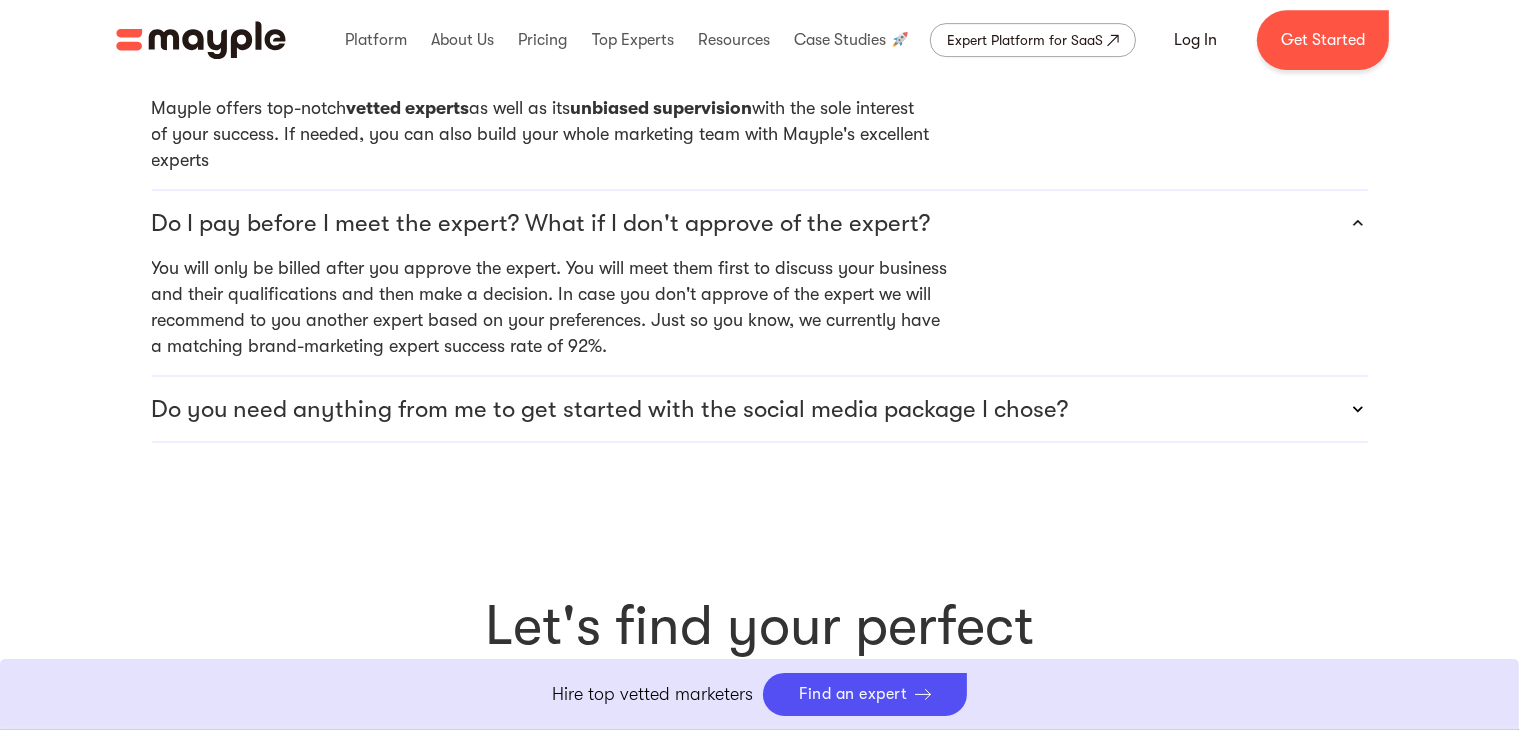 click on "Do I pay before I meet the expert? What if I don't approve of the expert?" at bounding box center [541, 223] 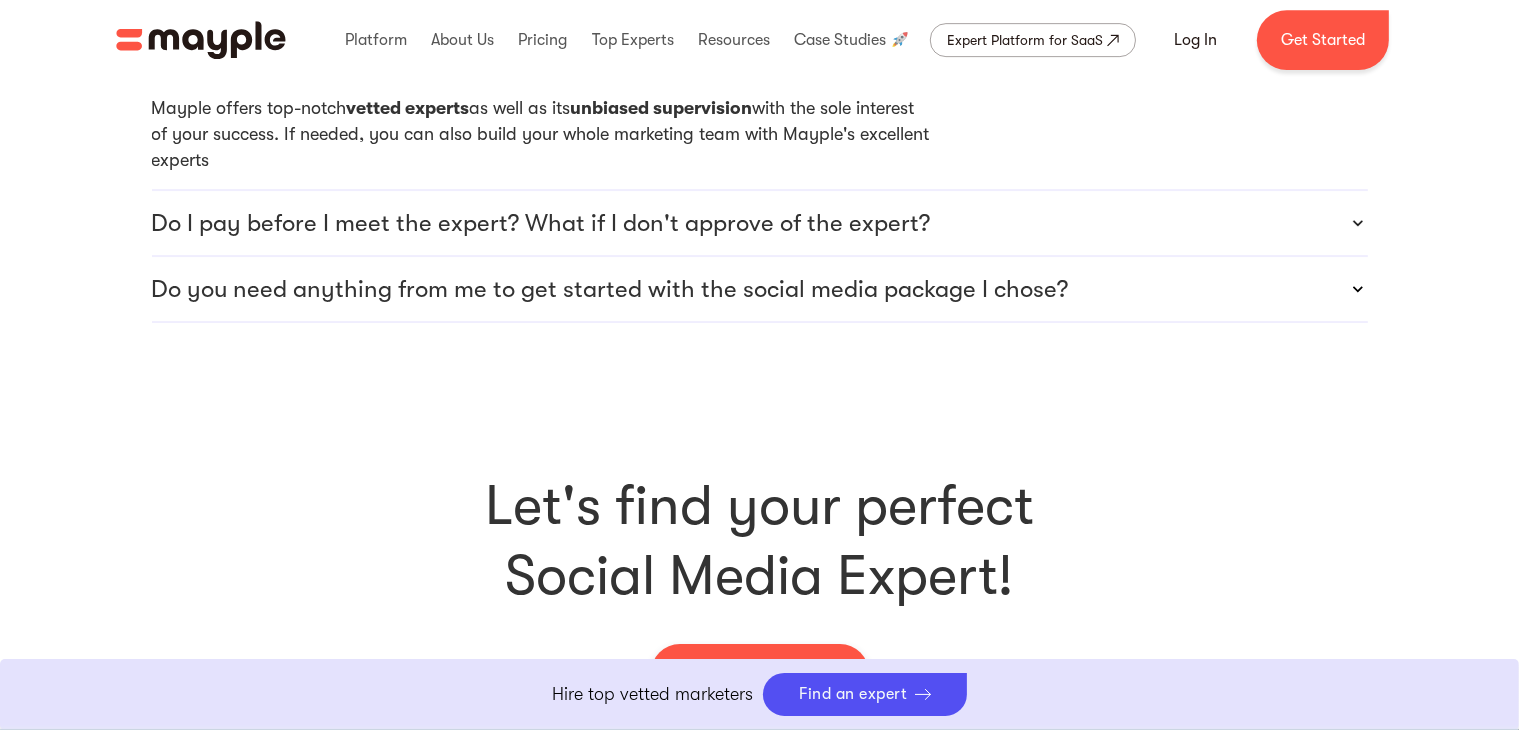 click on "Do you need anything from me to get started with the social media package I chose?" at bounding box center [610, 289] 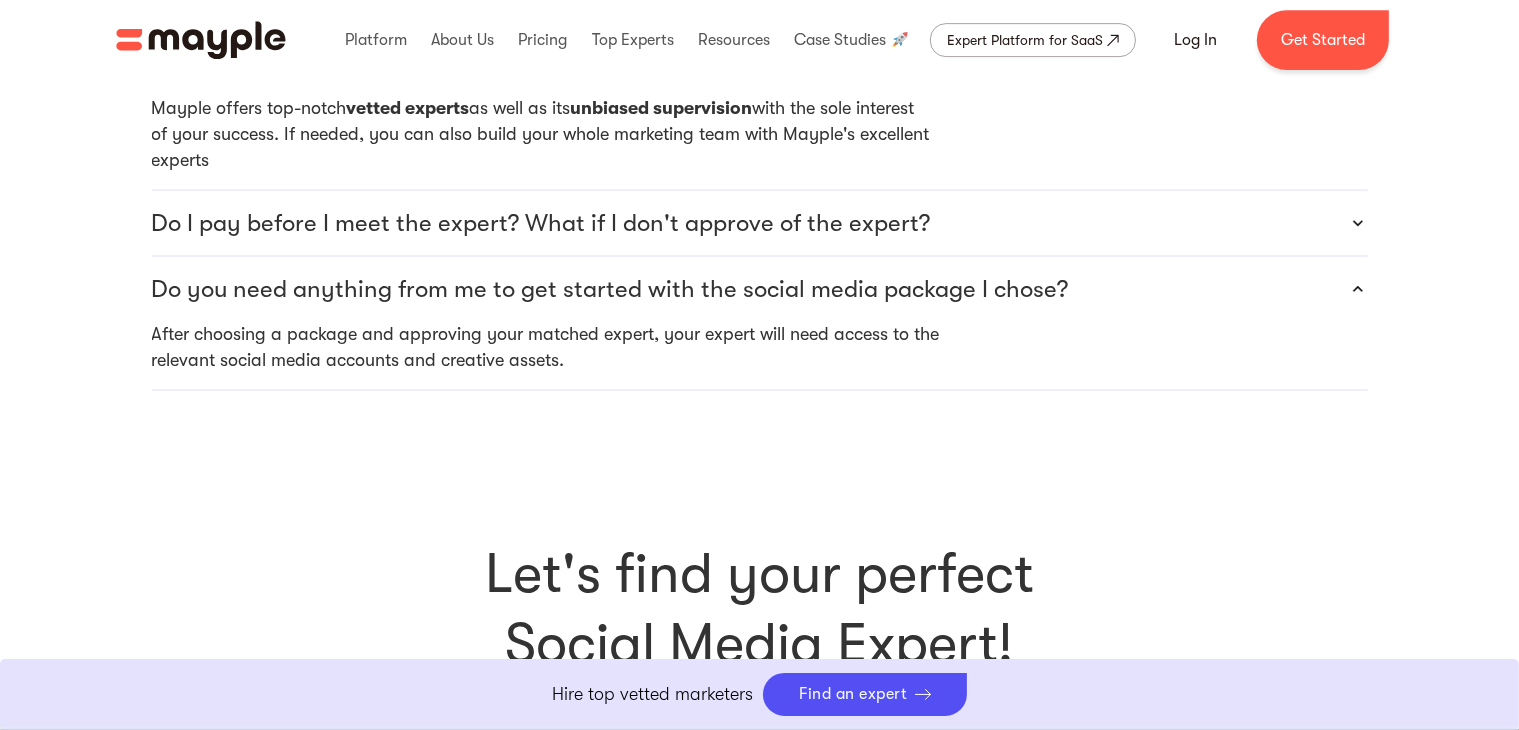 click on "Do you need anything from me to get started with the social media package I chose?" at bounding box center [610, 289] 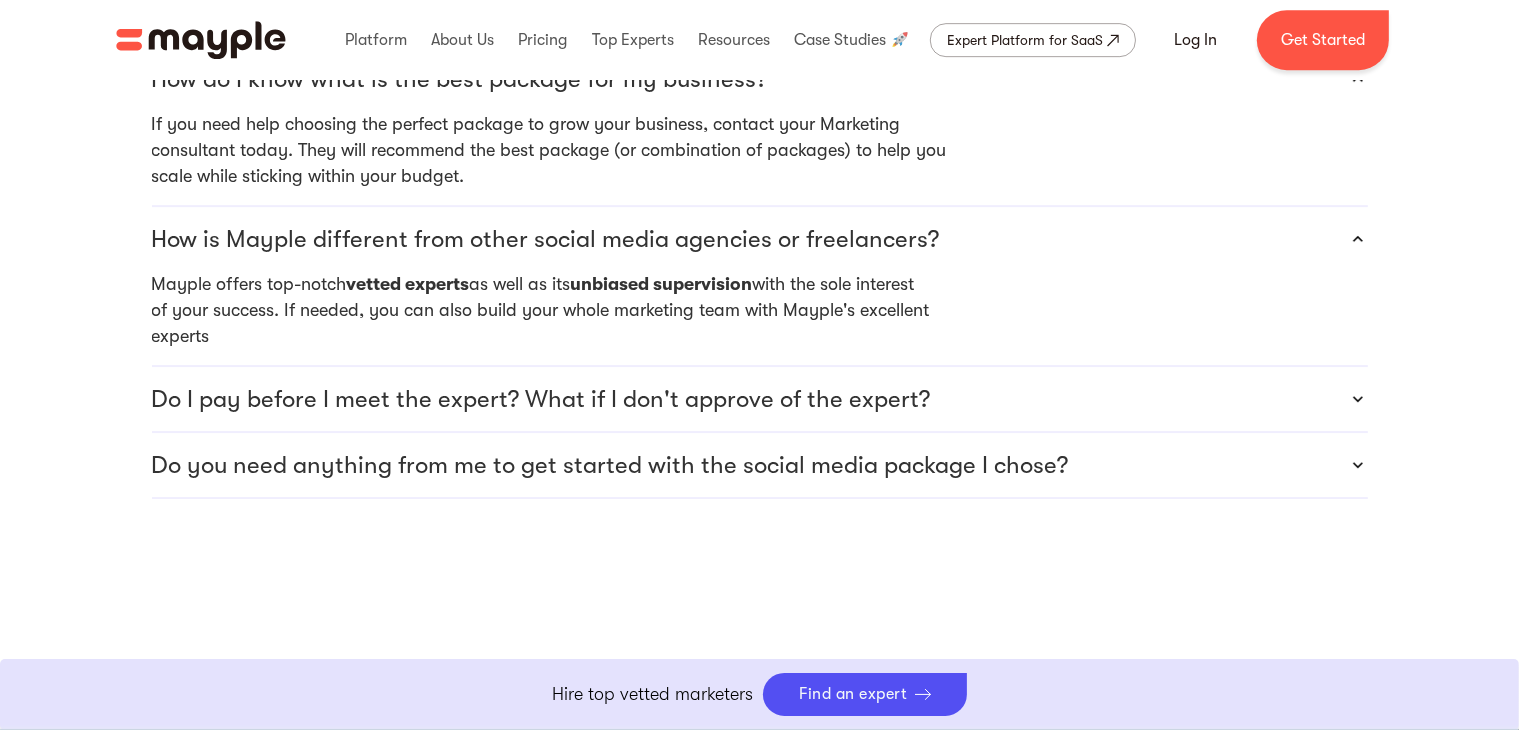 scroll, scrollTop: 6400, scrollLeft: 0, axis: vertical 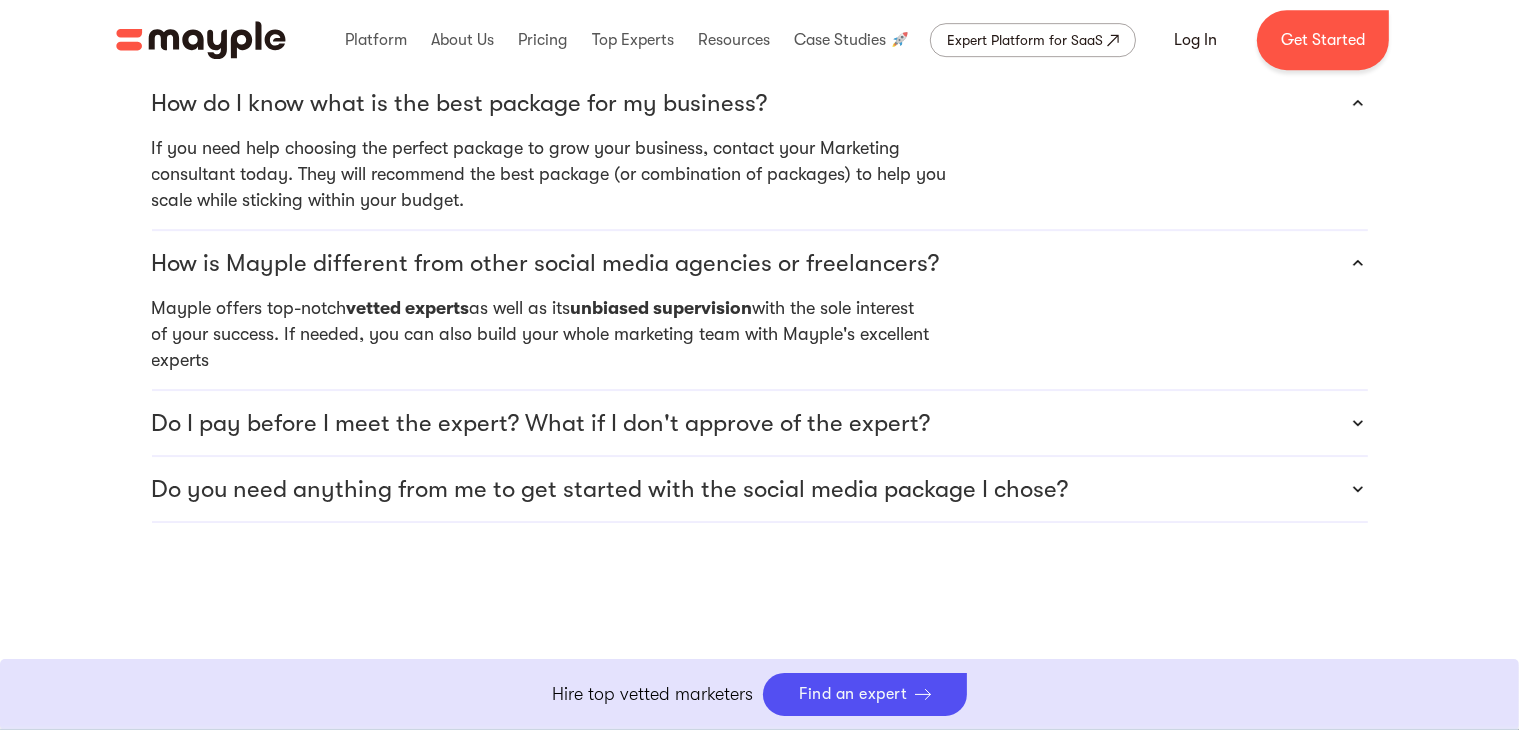 click on "How is Mayple different from other social media agencies or freelancers?" at bounding box center (546, 263) 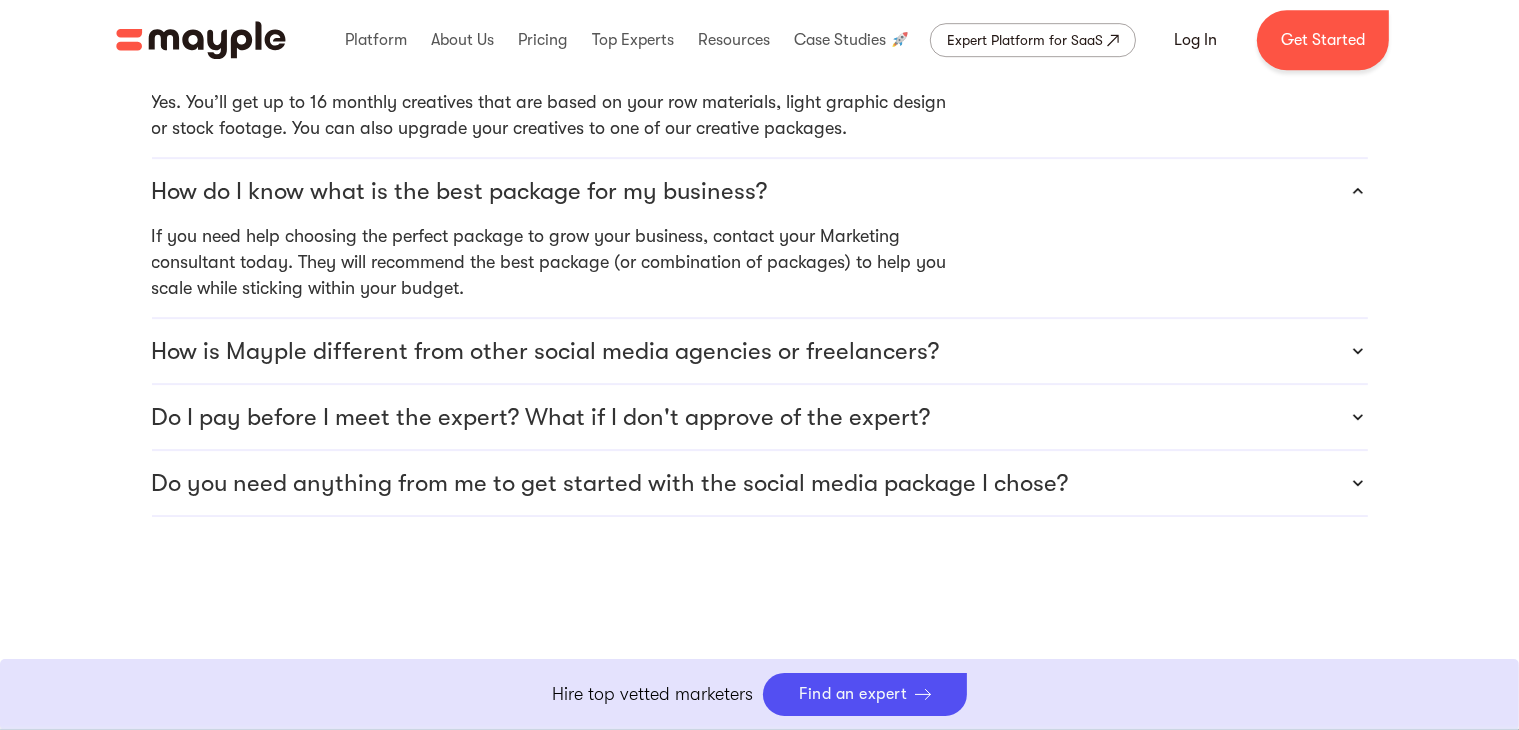scroll, scrollTop: 6300, scrollLeft: 0, axis: vertical 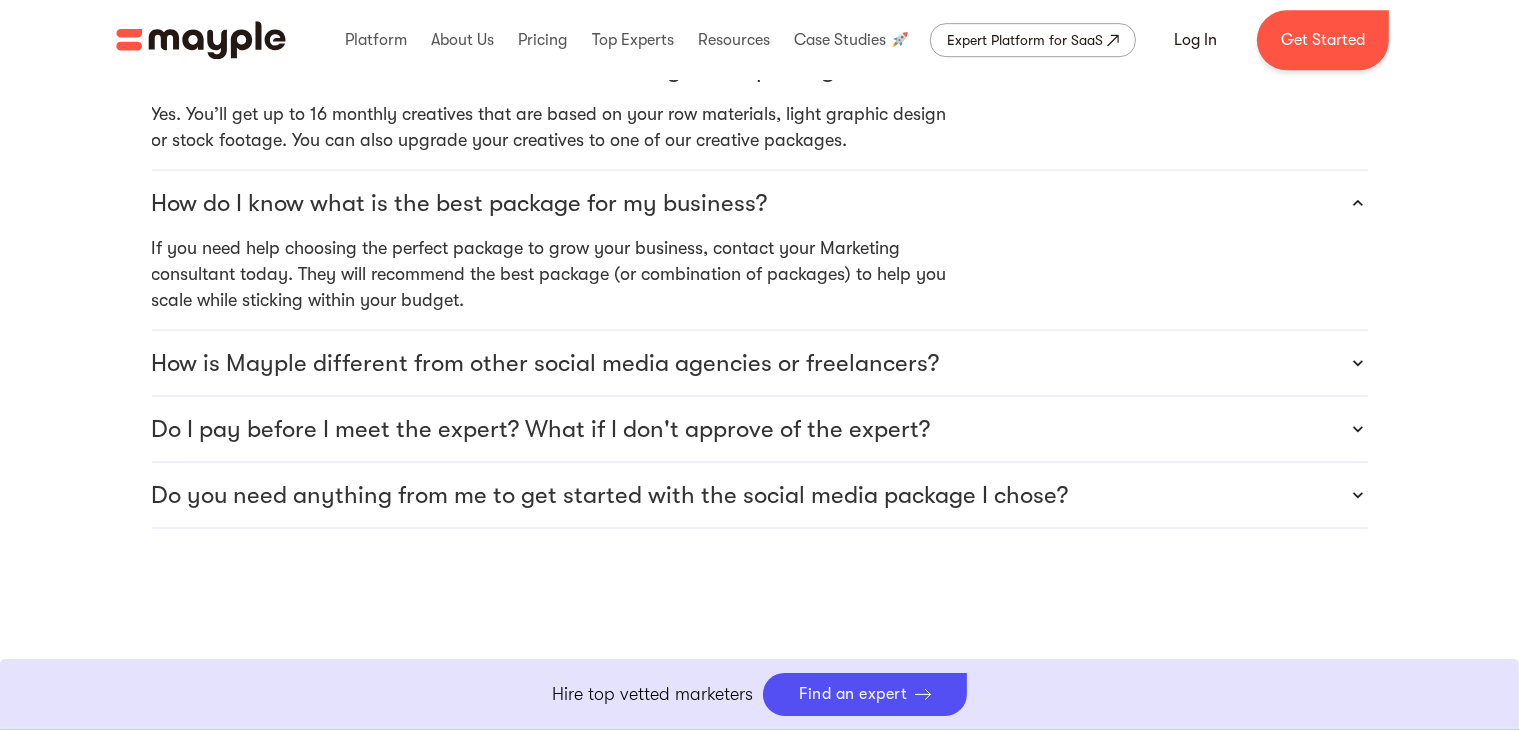 click on "How do I know what is the best package for my business?" at bounding box center (460, 203) 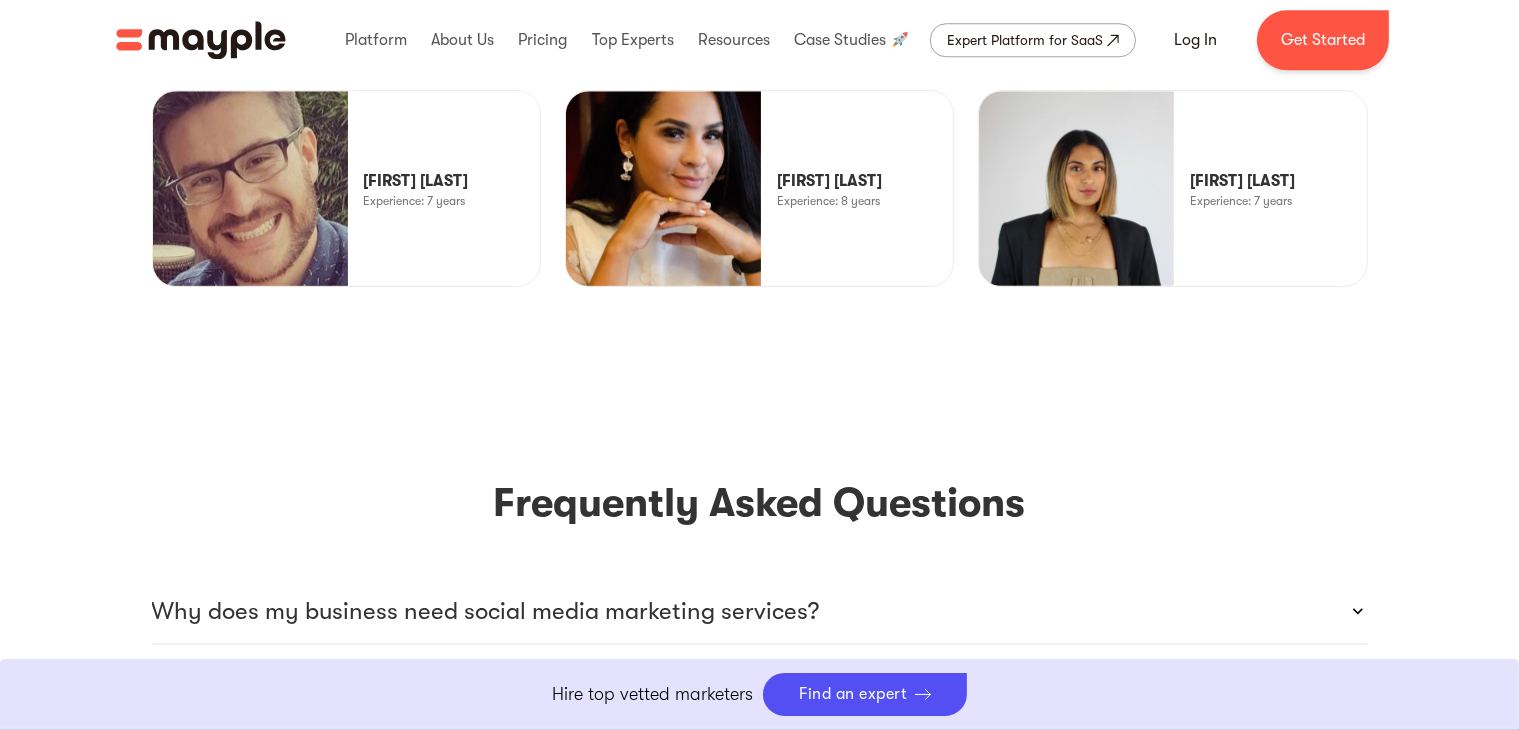 scroll, scrollTop: 5500, scrollLeft: 0, axis: vertical 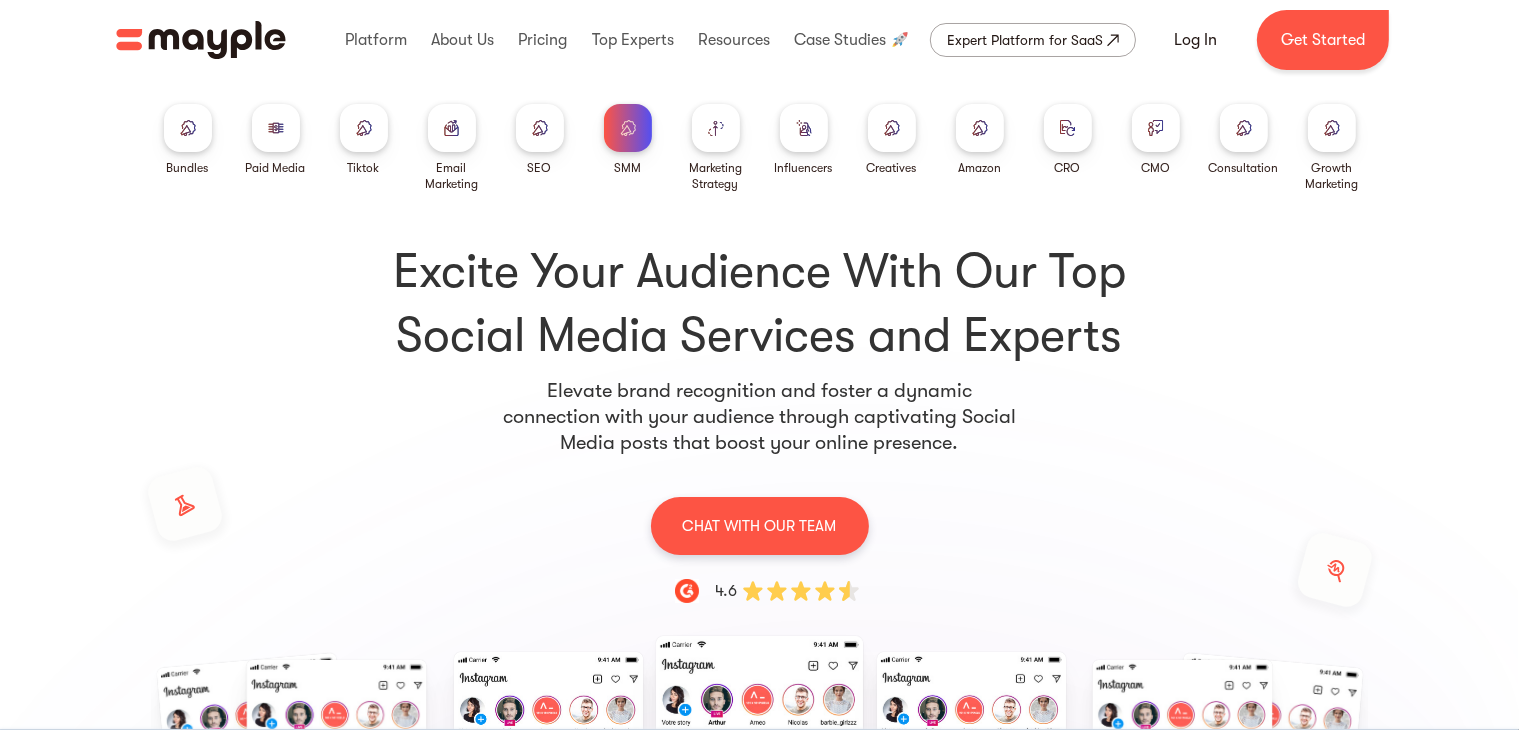 click on "CHAT WITH OUR TEAM 4.6" at bounding box center (760, 553) 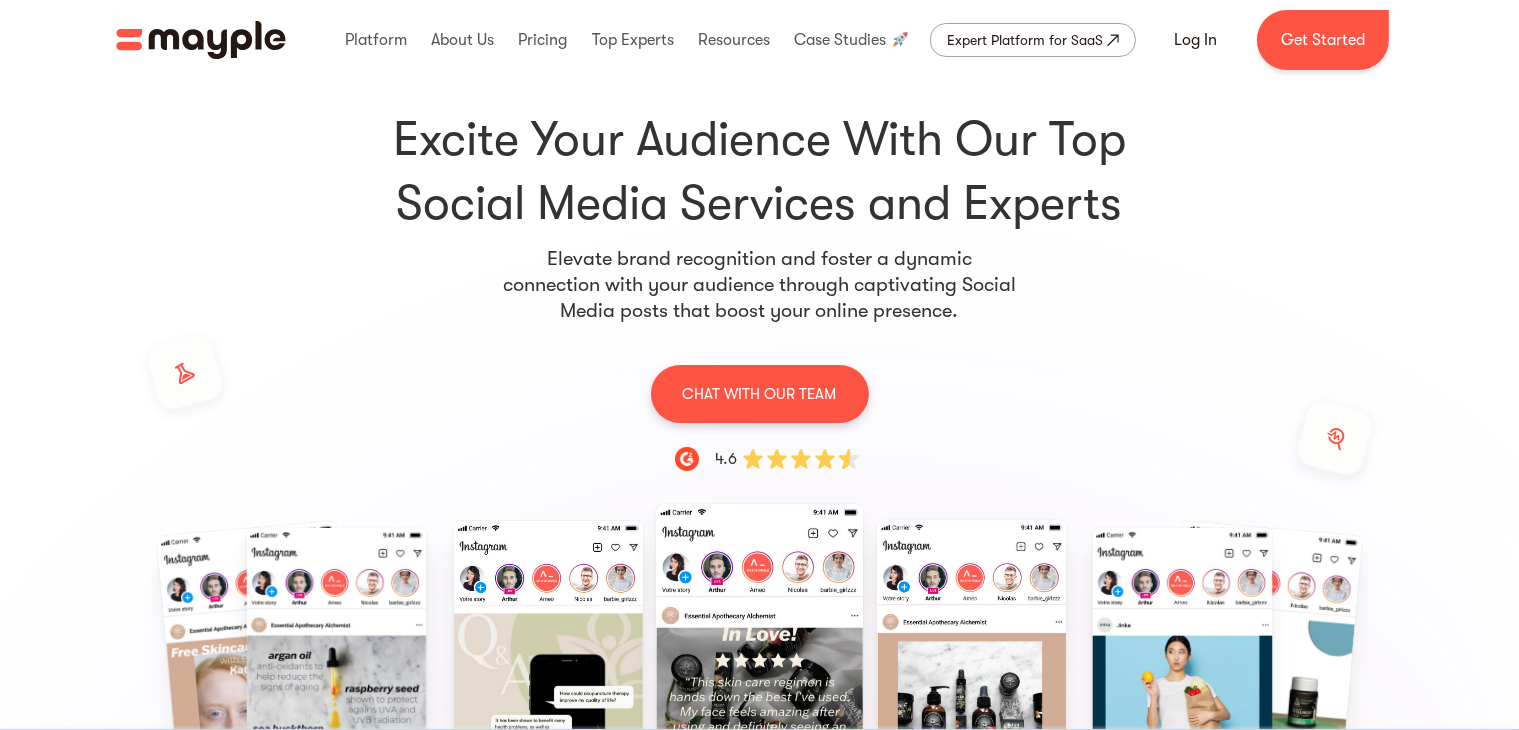 scroll, scrollTop: 0, scrollLeft: 0, axis: both 